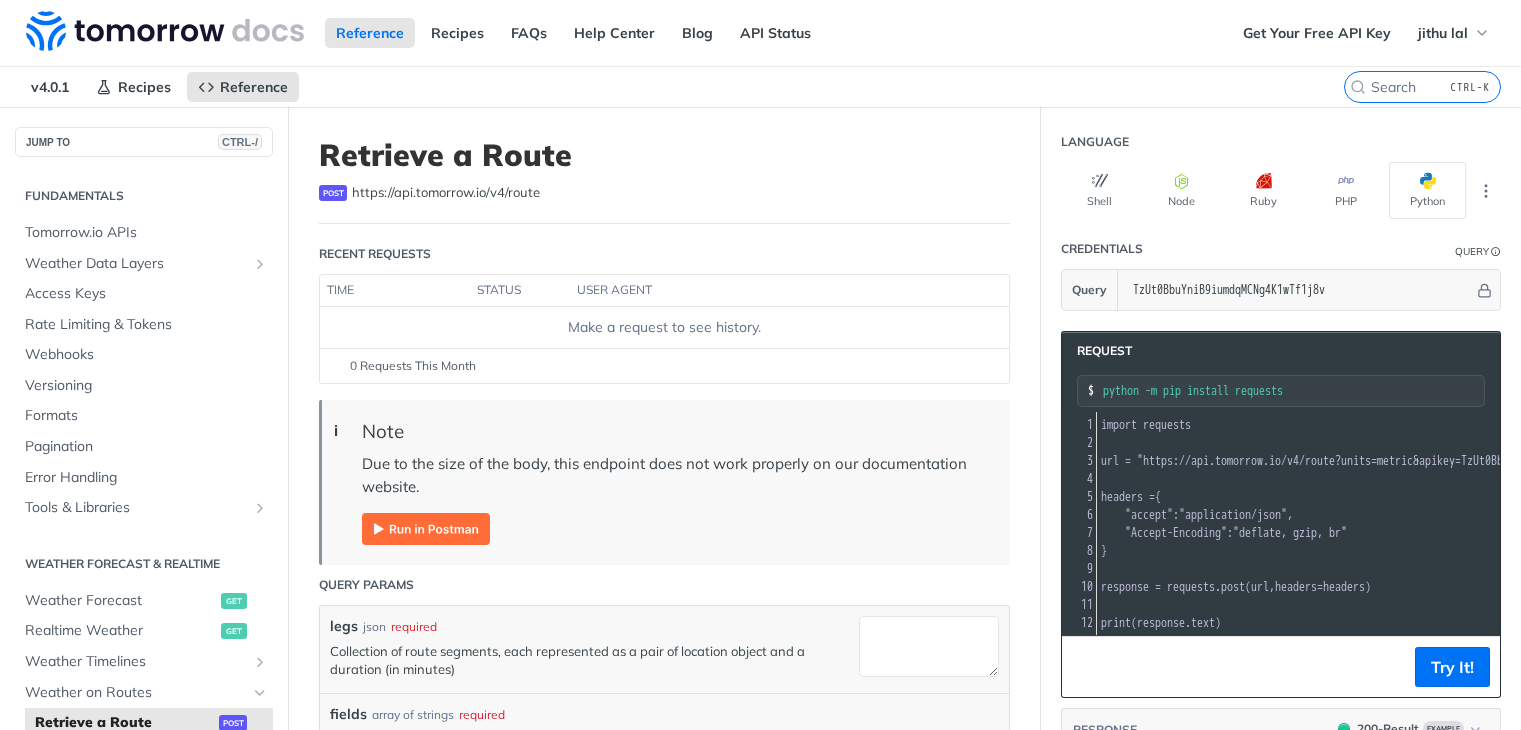 scroll, scrollTop: 207, scrollLeft: 0, axis: vertical 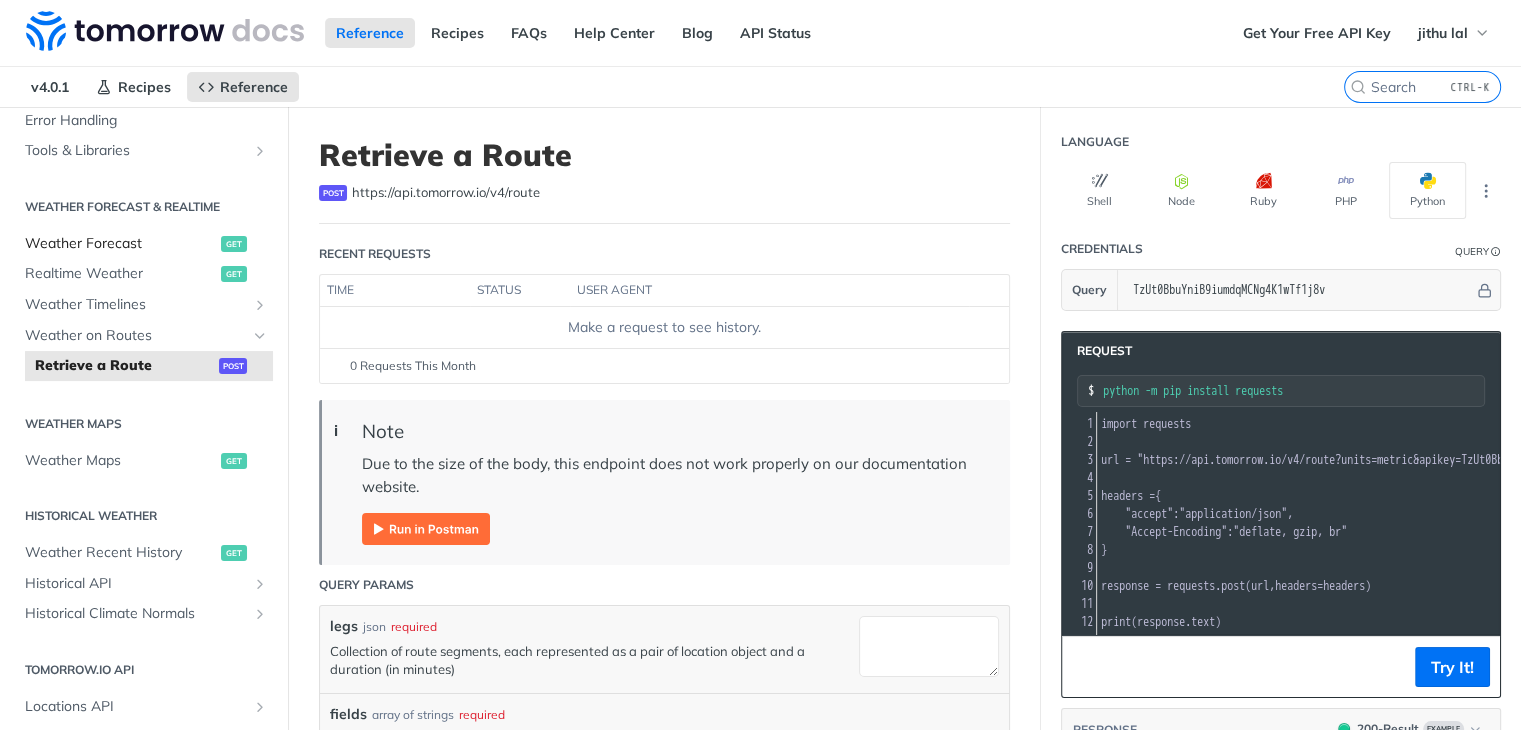 click on "Weather Forecast" at bounding box center (120, 244) 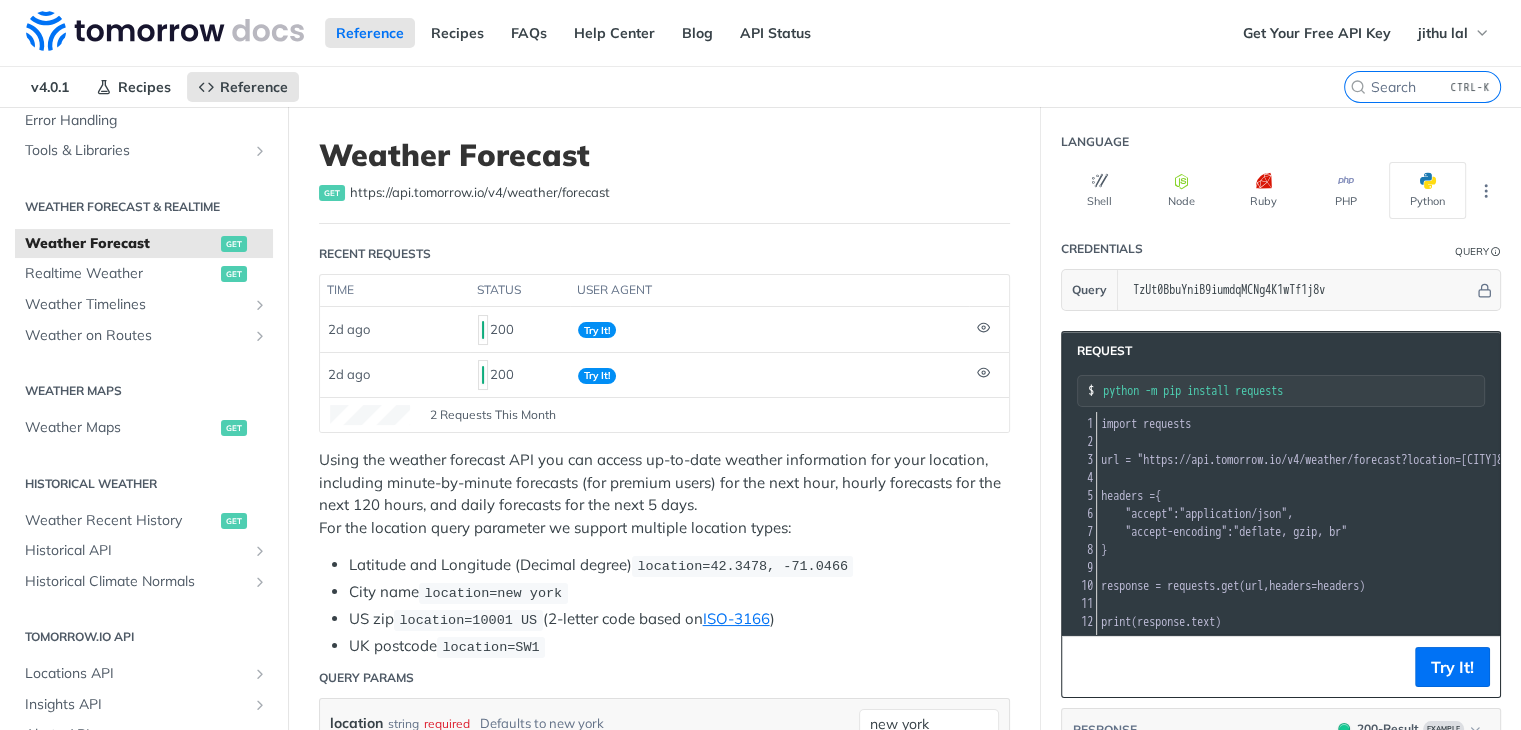 scroll, scrollTop: 400, scrollLeft: 0, axis: vertical 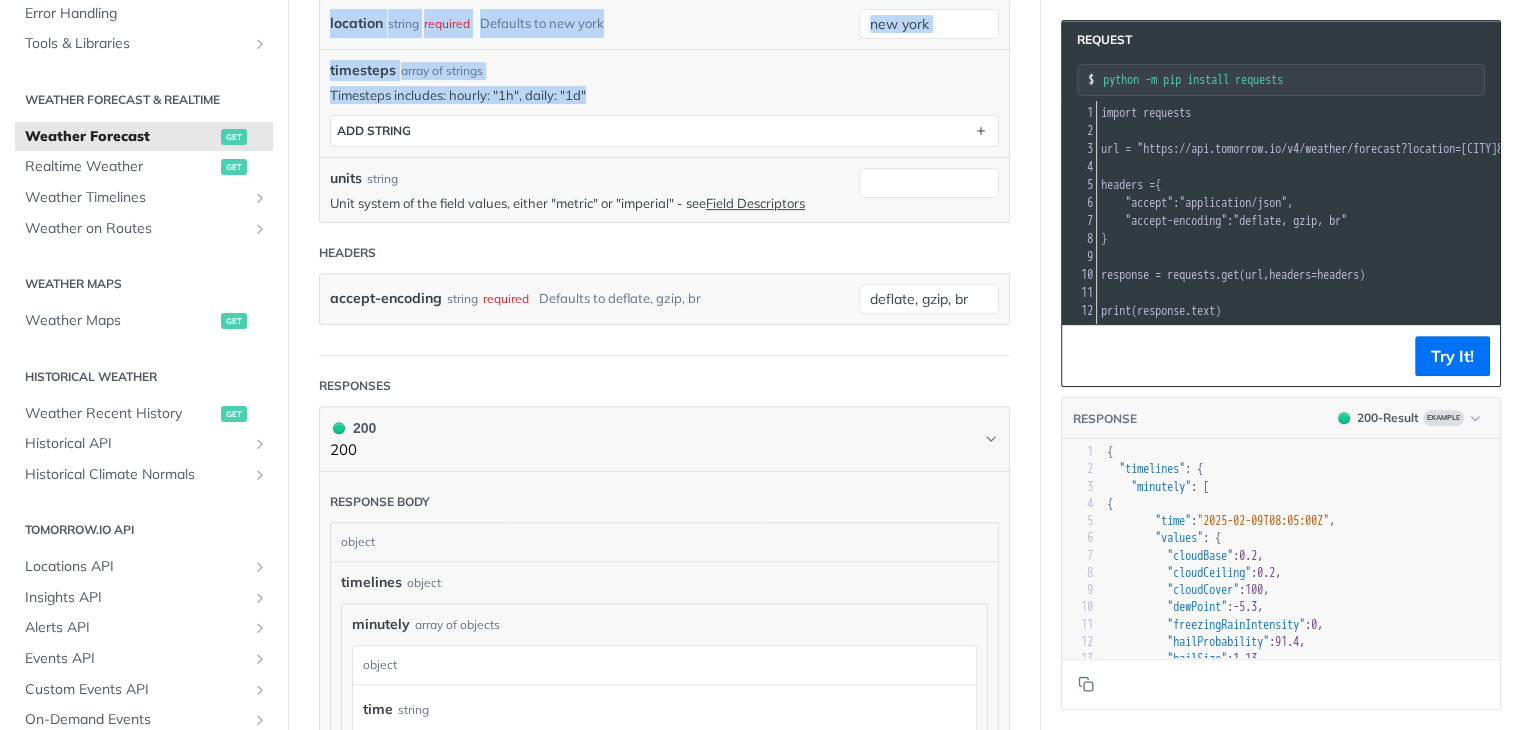 drag, startPoint x: 316, startPoint y: 141, endPoint x: 847, endPoint y: 84, distance: 534.05054 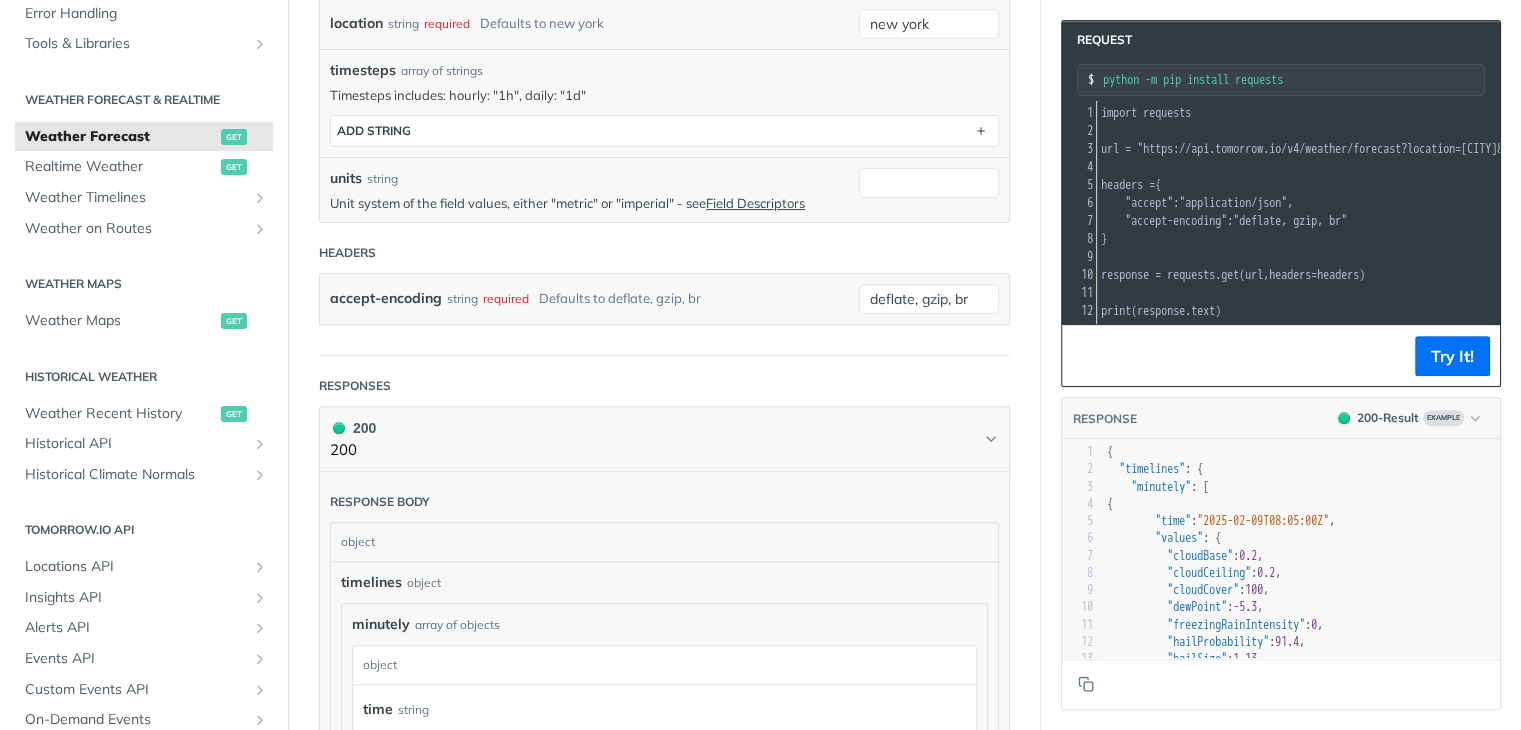 click on "}" at bounding box center [1466, 239] 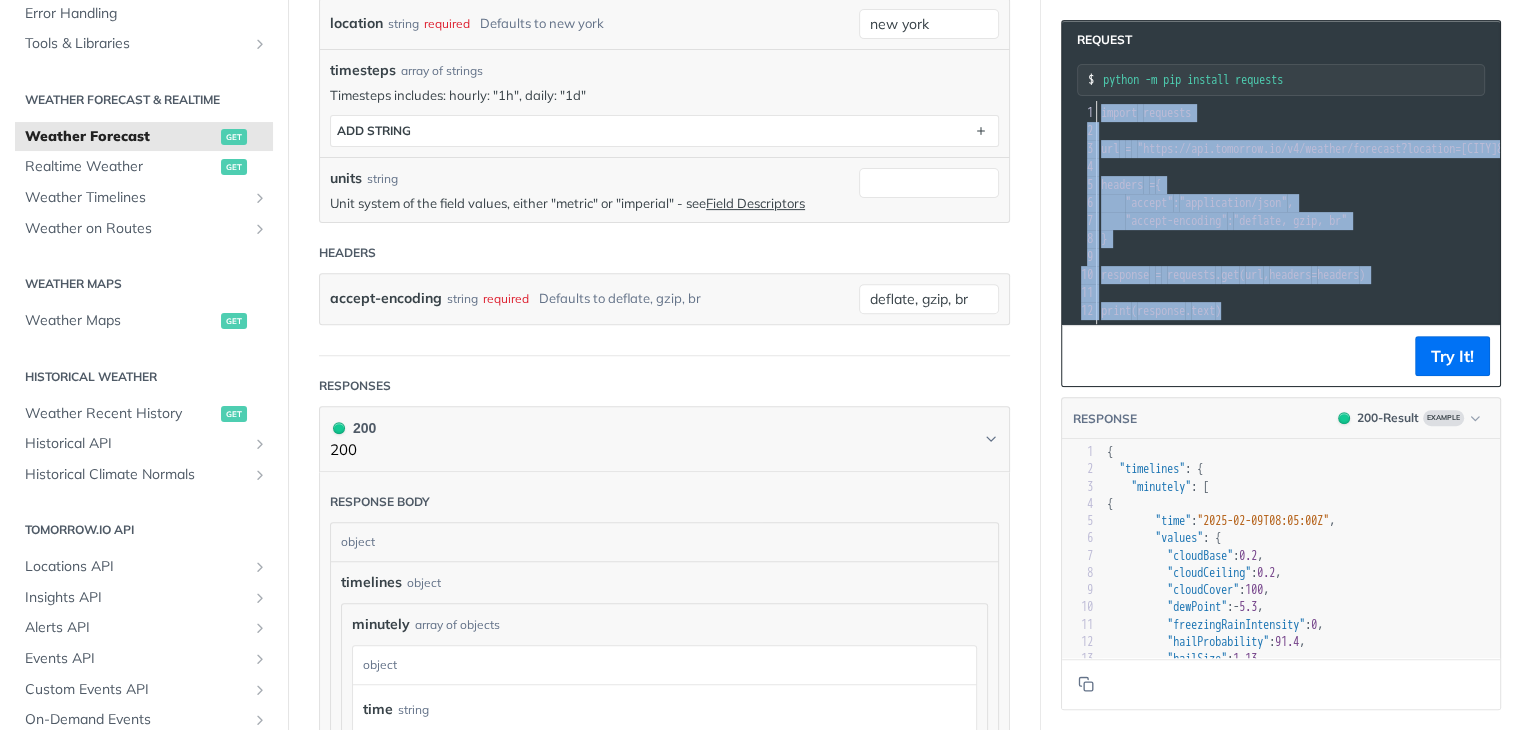 copy on "import   requests 2 ​ 3 url   =   "https://api.tomorrow.io/v4/weather/forecast?location=new%20york&apikey=TzUt0BbuYniB9iumdqMCNg4K1wTf1j8v" 4 ​ 5 headers   =  { 6      "accept" :  "application/json" , 7      "accept-encoding" :  "deflate, gzip, br" 8 } 9 ​ 10 response   =   requests . get ( url ,  headers = headers ) 11 ​ 12 print ( response . text )" 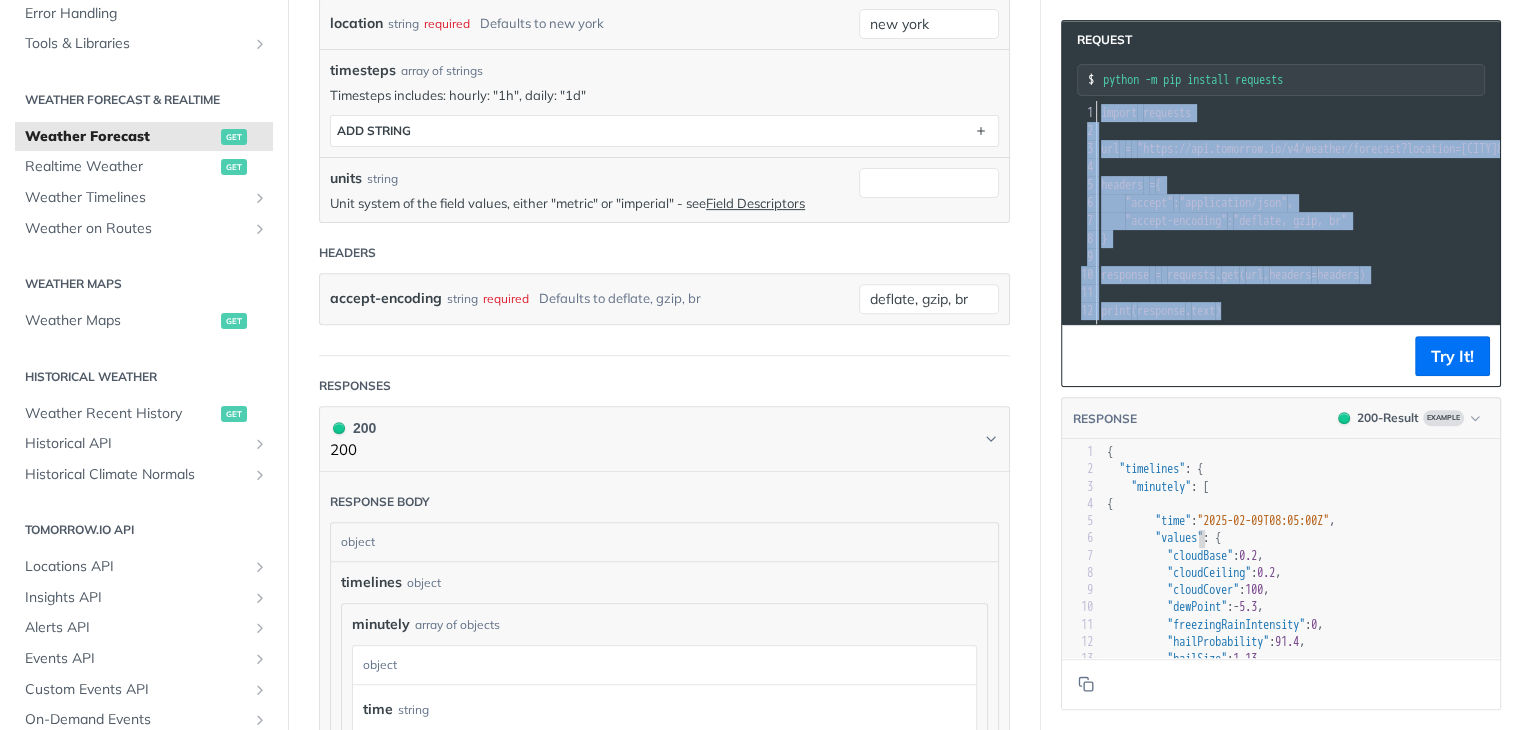 click on ""values"" at bounding box center [1179, 538] 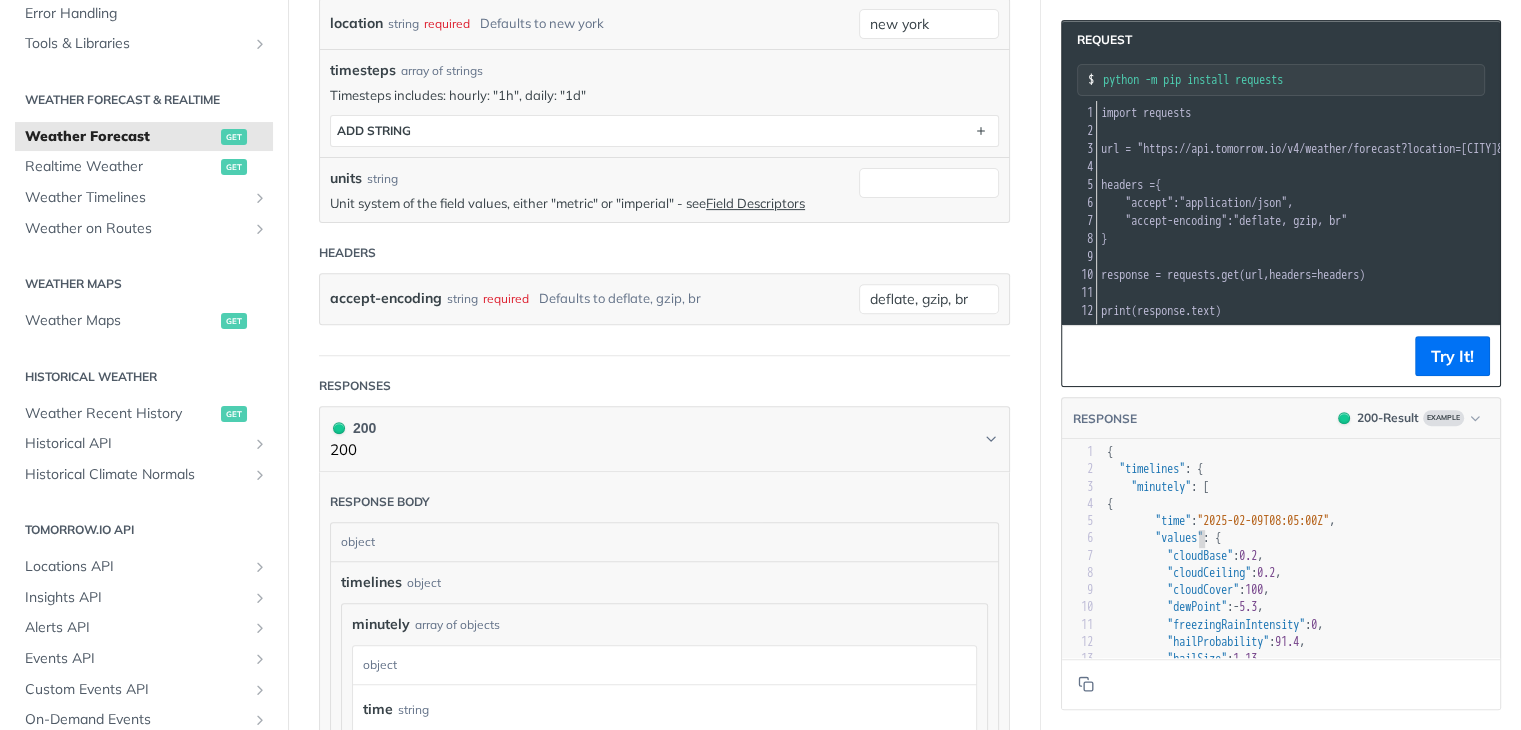 type on "{
"timelines": {
"minutely": [
{
"time": "2025-02-09T08:05:00Z",
"values": {
"cloudBase": 0.2,
"cloudCeiling": 0.2,
"cloudCover": 100,
"dewPoint": -5.3,
"freezingRainIntensity": 0,
"hailProbability": 91.4,
"hailSize": 1.13,
"humidity": 88,
"precipitationProbability": 0,
"pressureSeaLevel": 1009,
"pressureSurfaceLevel": 995,
"rainIntensity": 0,
"sleetIntensity": 0,
"snowIntensity": 0,
"temperature": -3.6,
"temperatureApparent": -10.1,
"uvHealthConcern": 0,
"uvIndex": 0,
"visibility": 14.73,
"weatherCode": 1001,
"windDirection": 85,
"windGust": 6.8,
"windSpeed": 6.1
}
},
{
"time": "2025-02-09T08:06:00Z",
"values": {
"cloudBase": 0.2,
"cloudCeiling": 0.2,
"cloudCover": 100,
"dewPoi..." 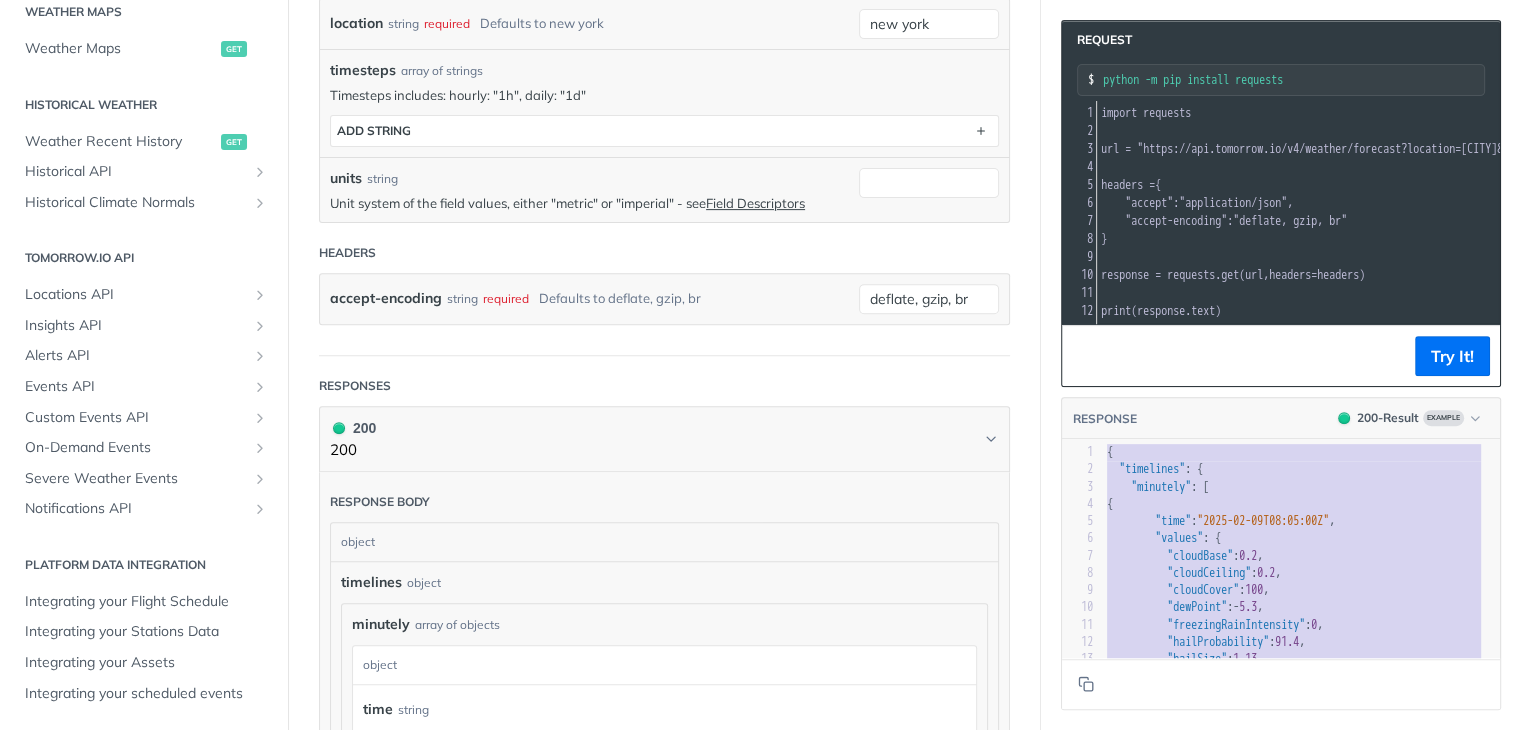 scroll, scrollTop: 429, scrollLeft: 0, axis: vertical 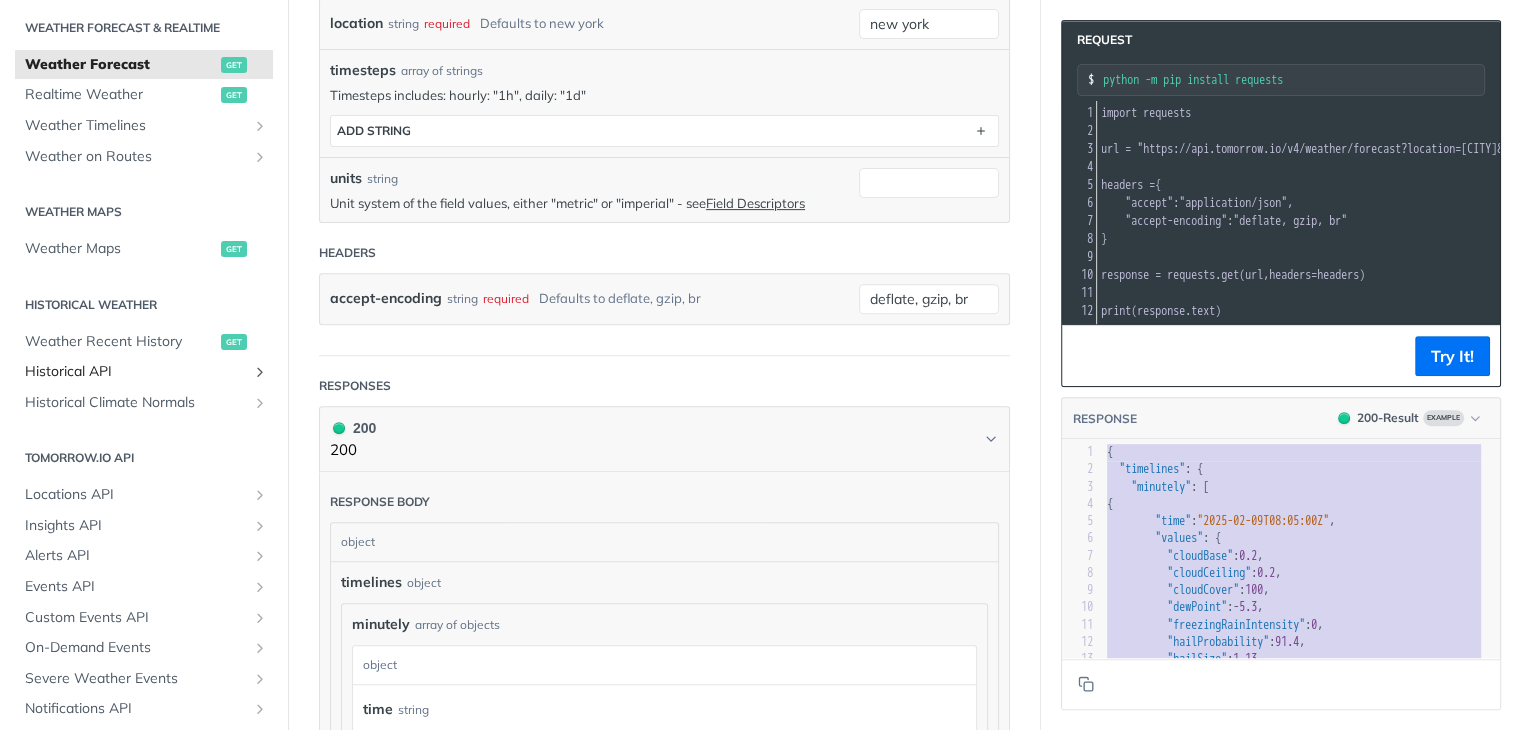 click on "Historical API" at bounding box center (136, 372) 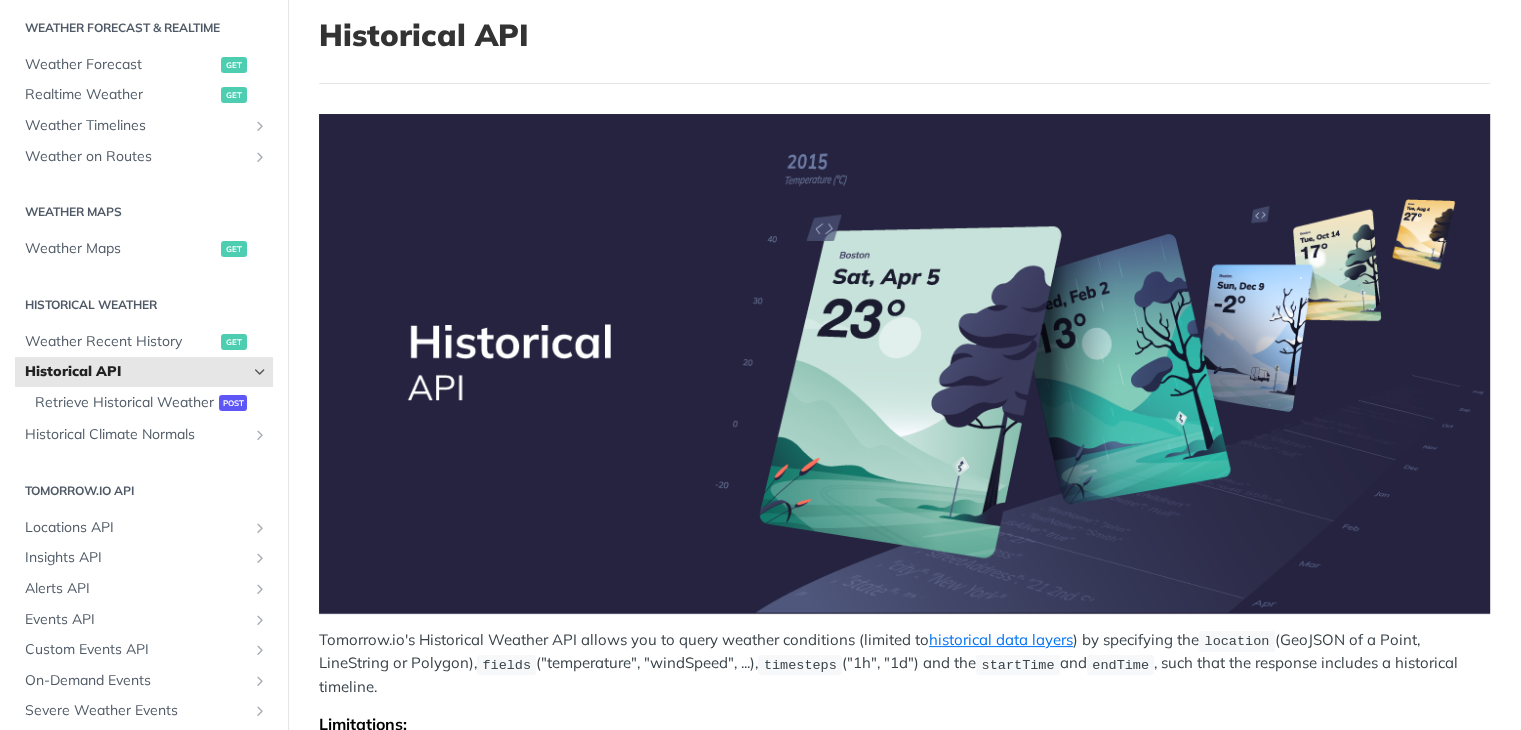 scroll, scrollTop: 400, scrollLeft: 0, axis: vertical 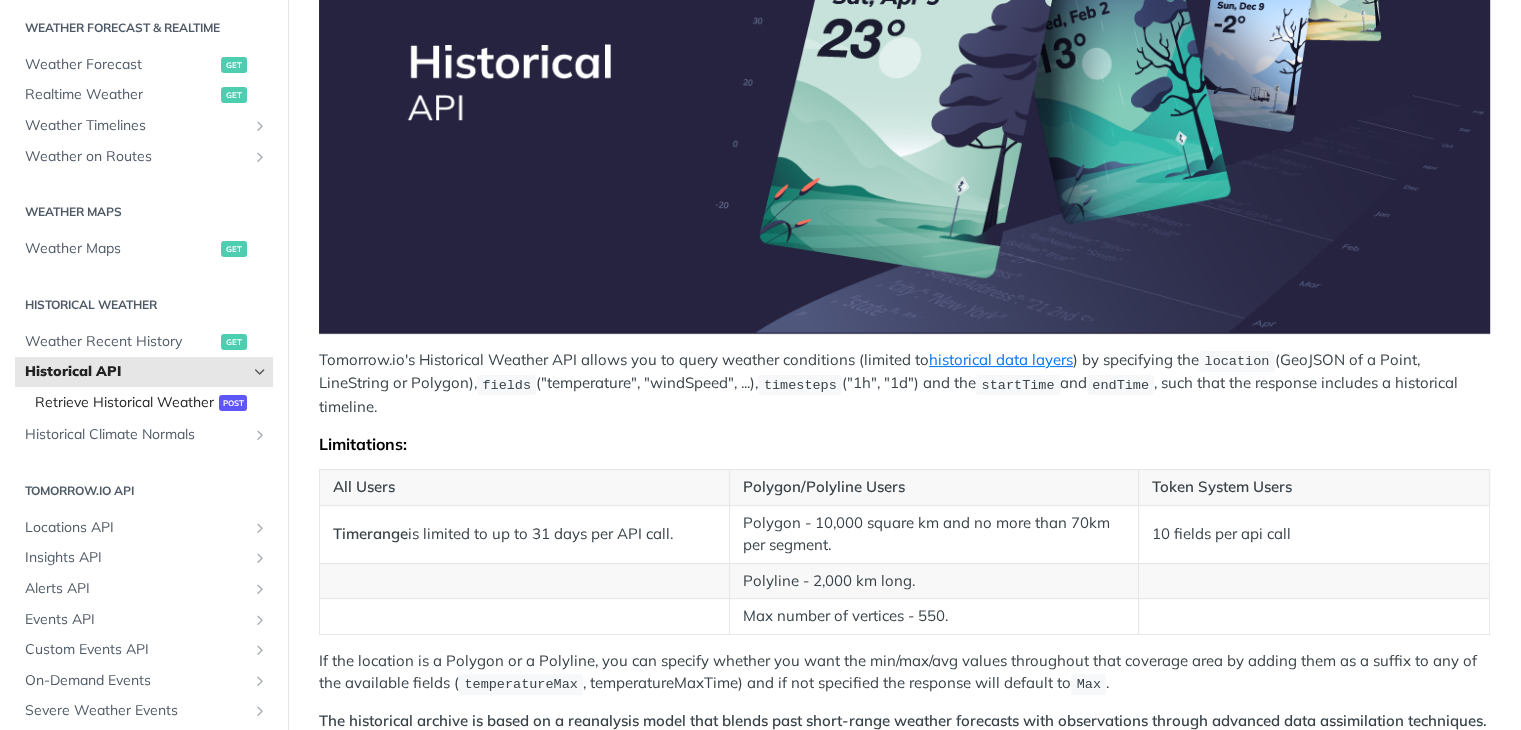 click on "Retrieve Historical Weather" at bounding box center (124, 403) 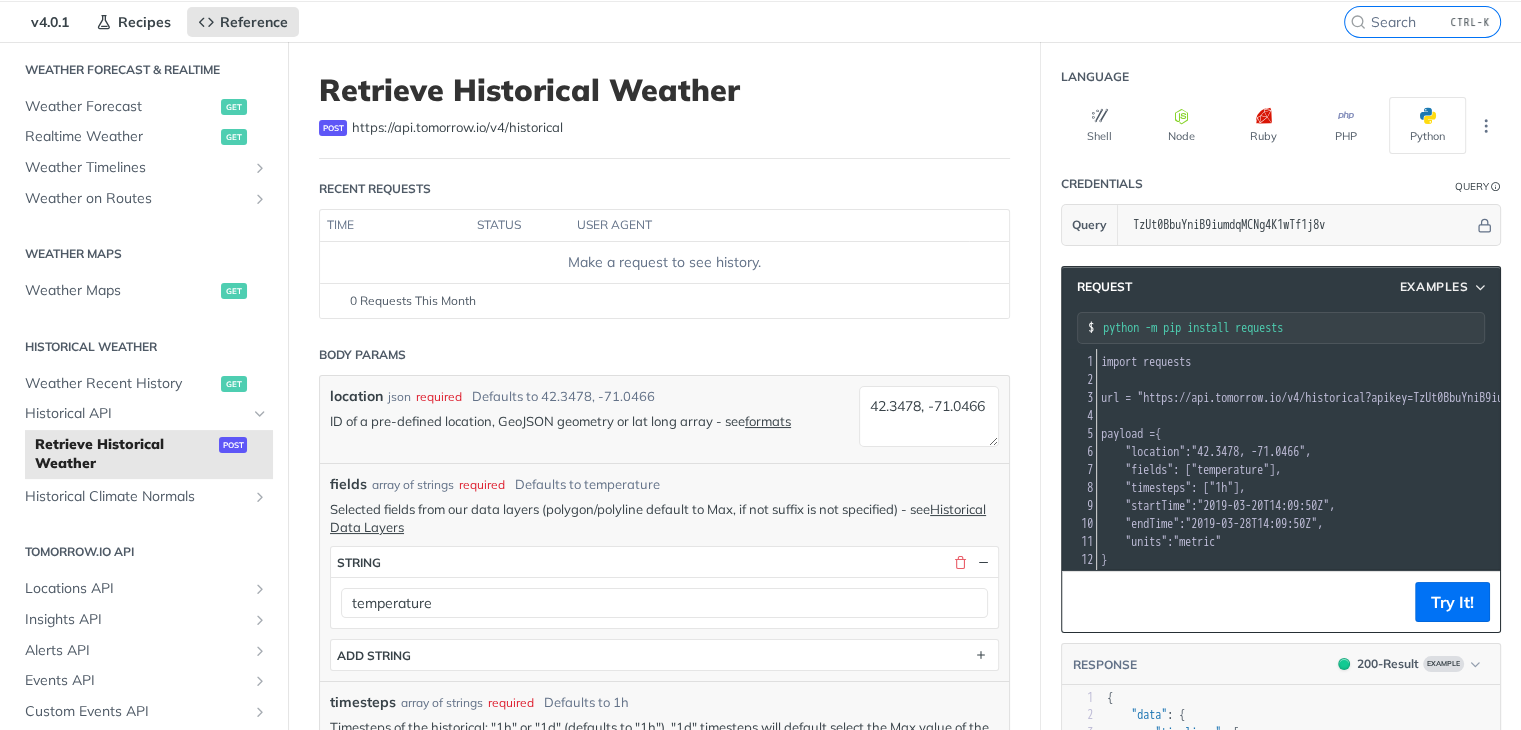 scroll, scrollTop: 100, scrollLeft: 0, axis: vertical 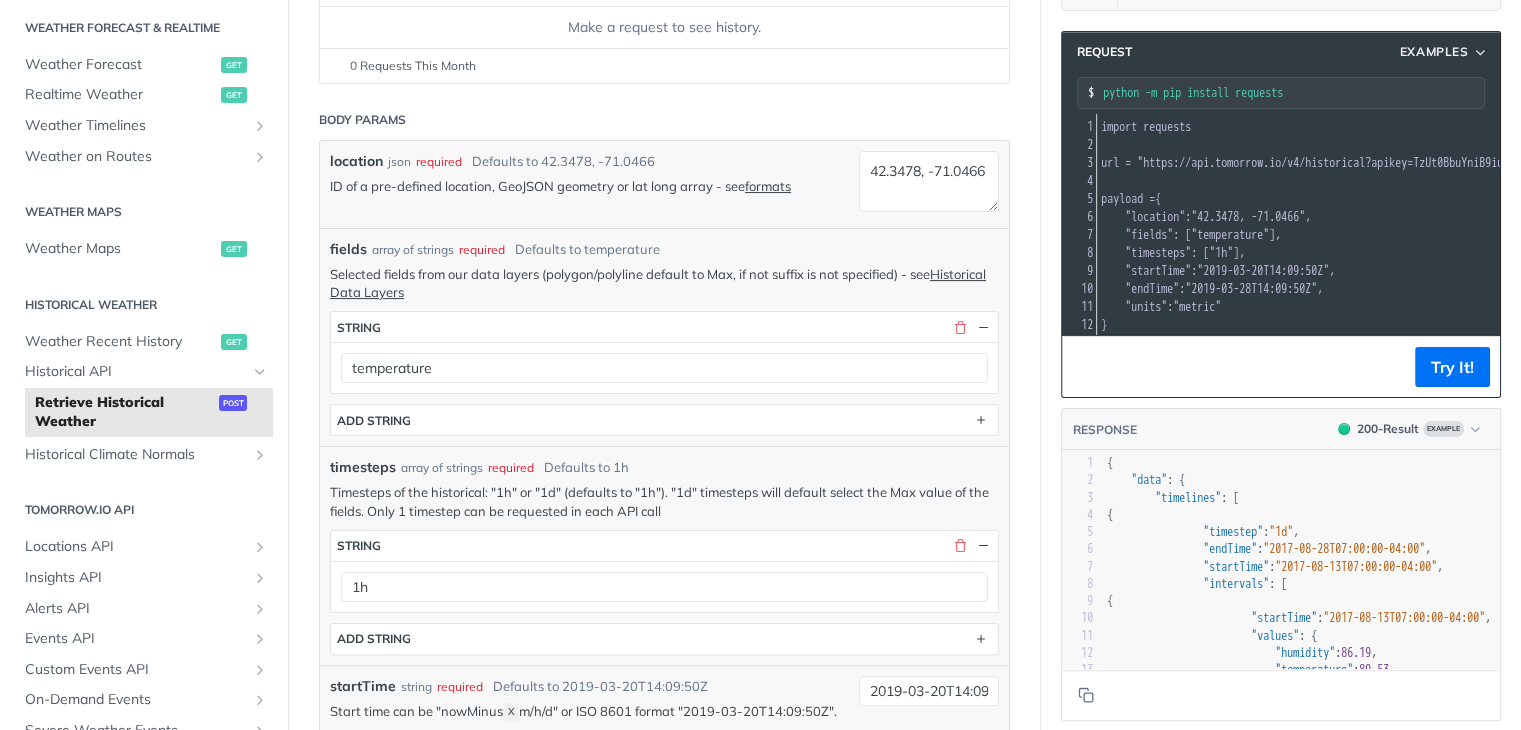 click on ""timesteps" : [ "1h" ]," at bounding box center [1381, 253] 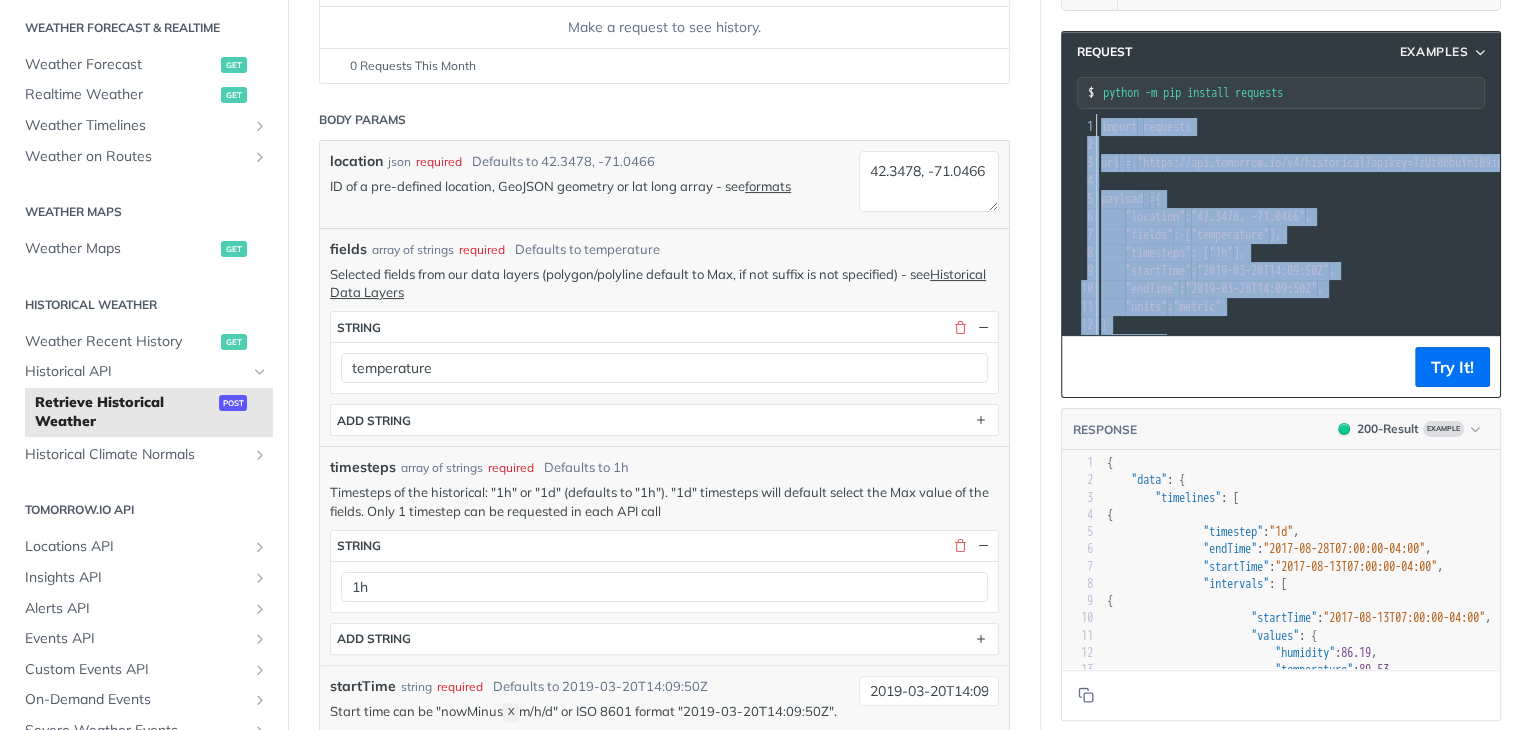 copy on "import   requests 2 ​ 3 url   =   "https://api.tomorrow.io/v4/historical?apikey=TzUt0BbuYniB9iumdqMCNg4K1wTf1j8v" 4 ​ 5 payload   =  { 6      "location" :  "42.3478, -71.0466" , 7      "fields" : [ "temperature" ], 8      "timesteps" : [ "1h" ], 9      "startTime" :  "2019-03-20T14:09:50Z" , 10      "endTime" :  "2019-03-28T14:09:50Z" , 11      "units" :  "metric" 12 } 13 headers   =  { 14      "accept" :  "application/json" , 15      "Accept-Encoding" :  "gzip, deflate" , 16      "content-type" :  "application/json" 17 } 18 ​ 19 response   =   requests . post ( url ,  json = payload ,  headers = headers ) 20 ​ 21 print ( response . text )" 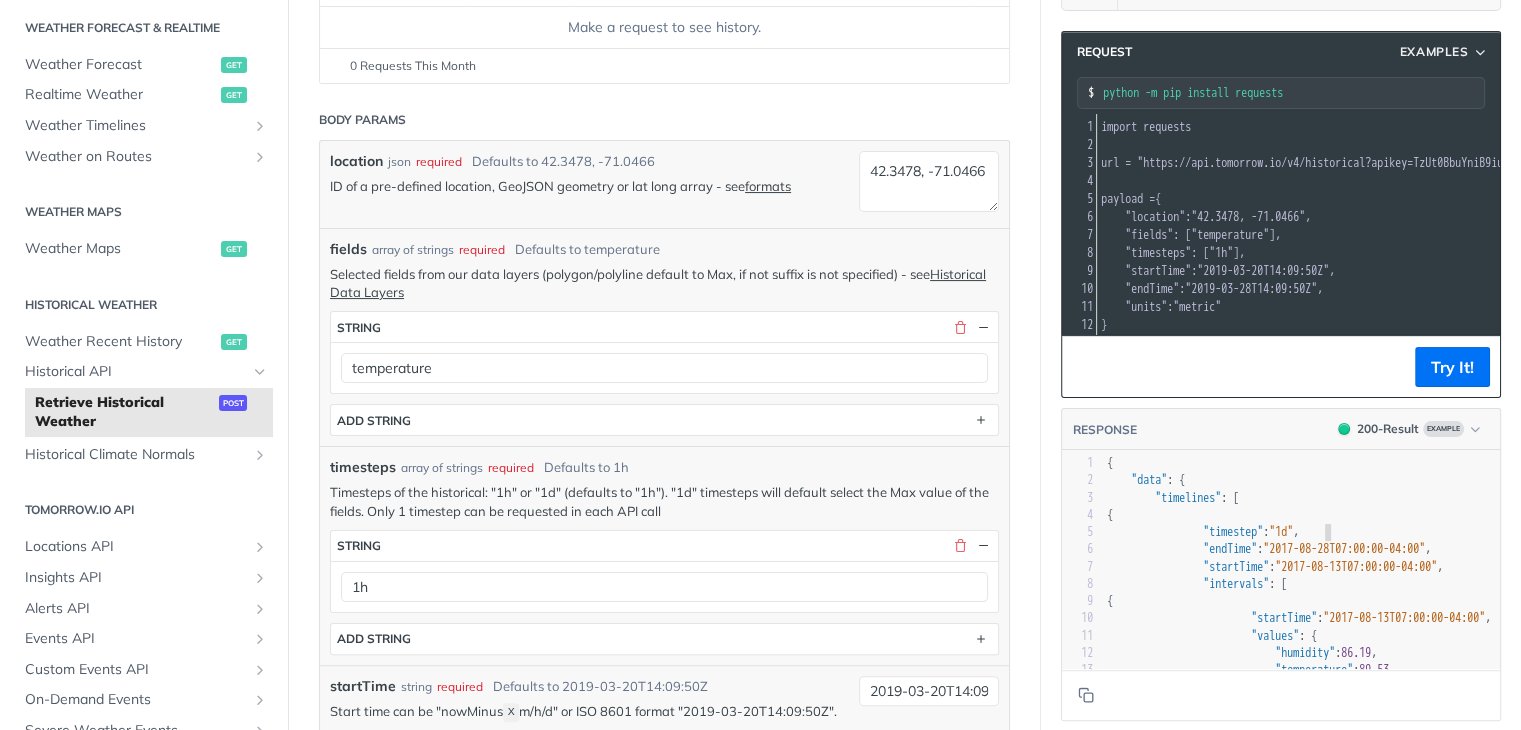 click on ""timestep" :  "1d" ," at bounding box center (1321, 532) 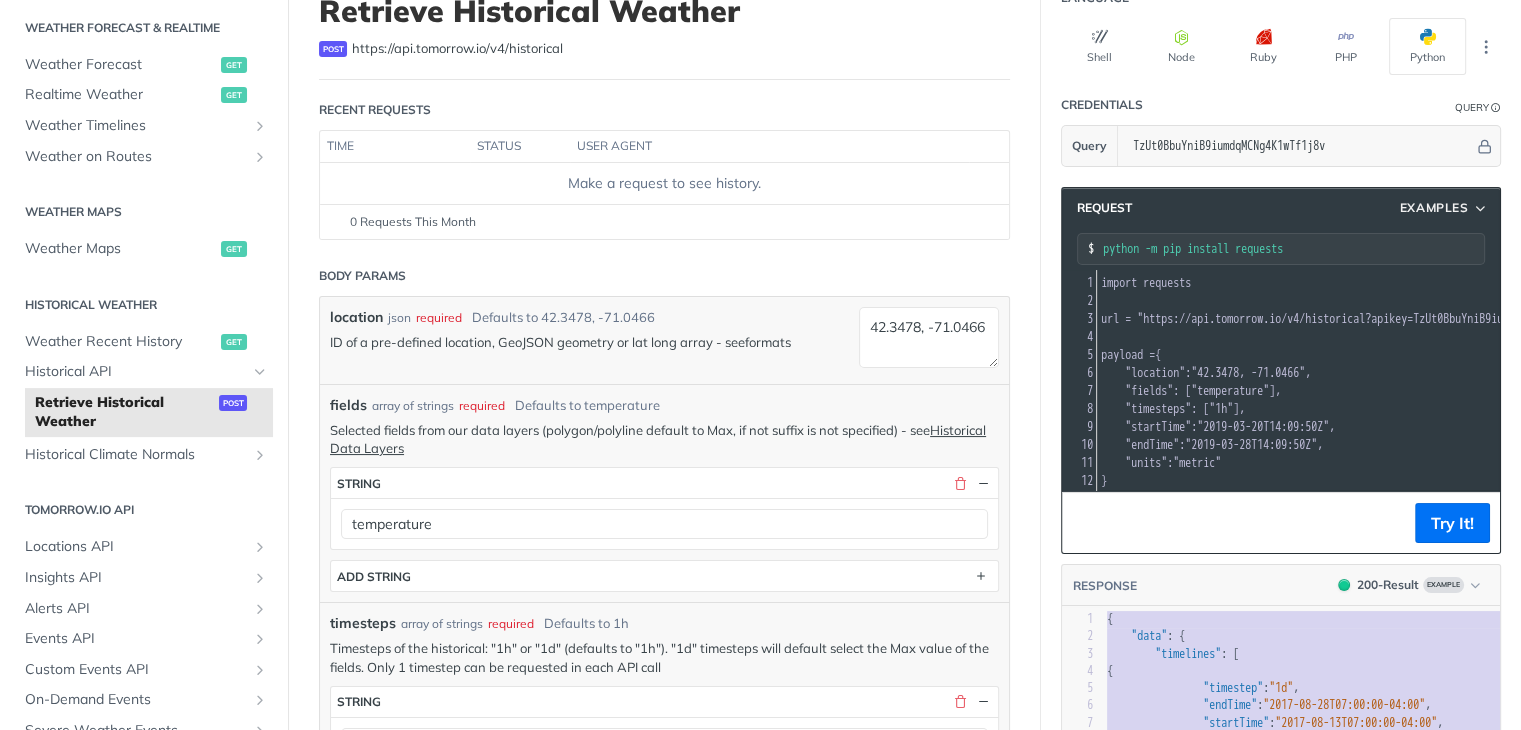 scroll, scrollTop: 0, scrollLeft: 0, axis: both 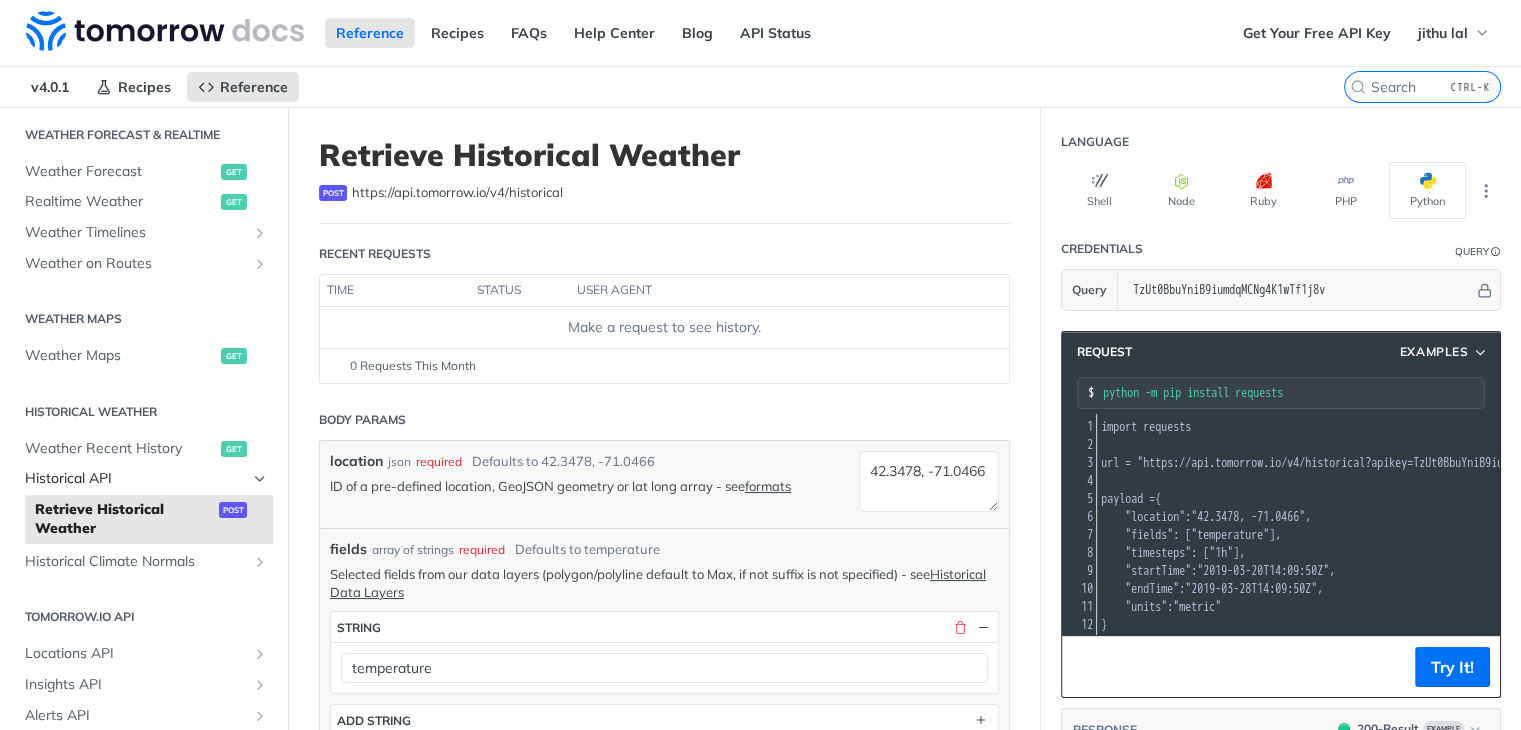 click on "Historical API" at bounding box center (136, 479) 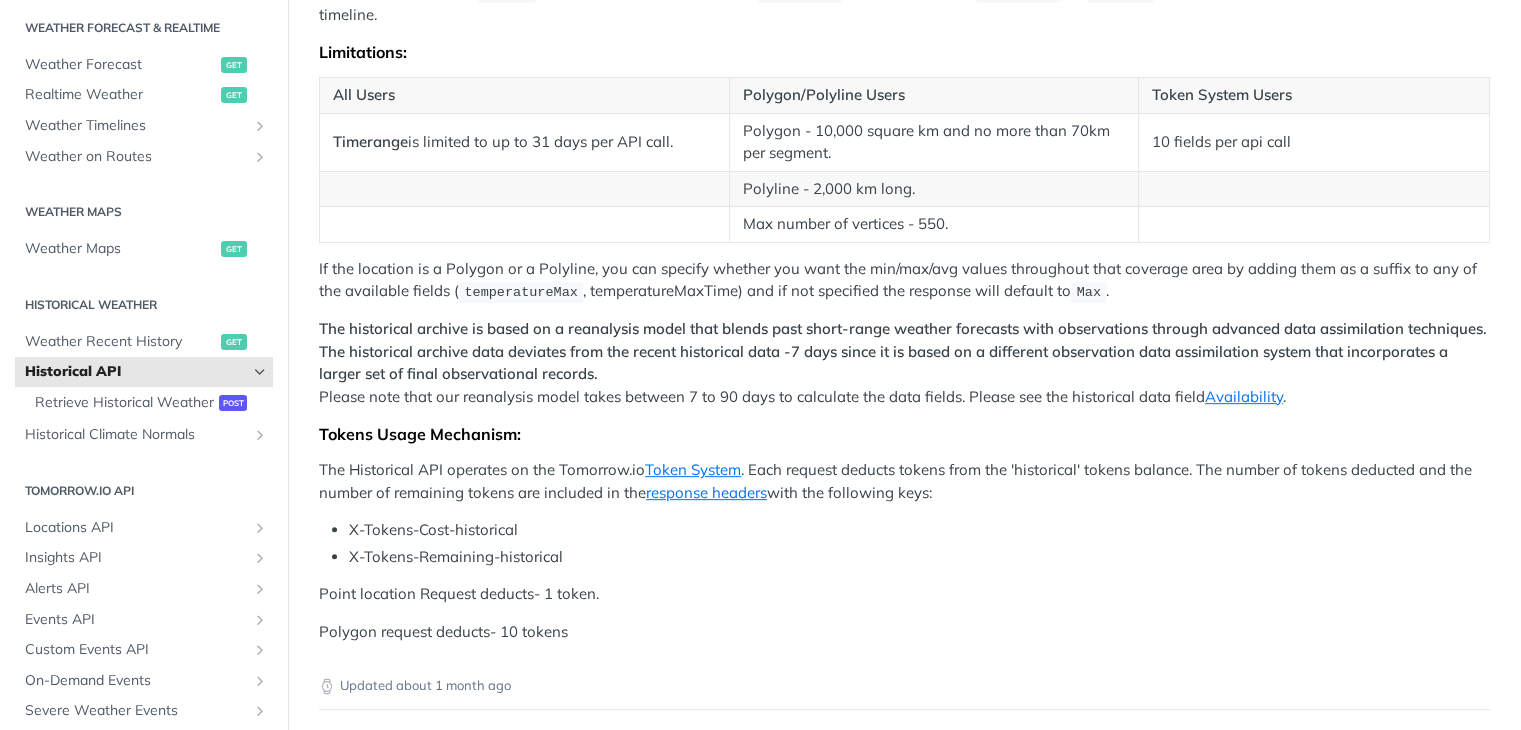 scroll, scrollTop: 700, scrollLeft: 0, axis: vertical 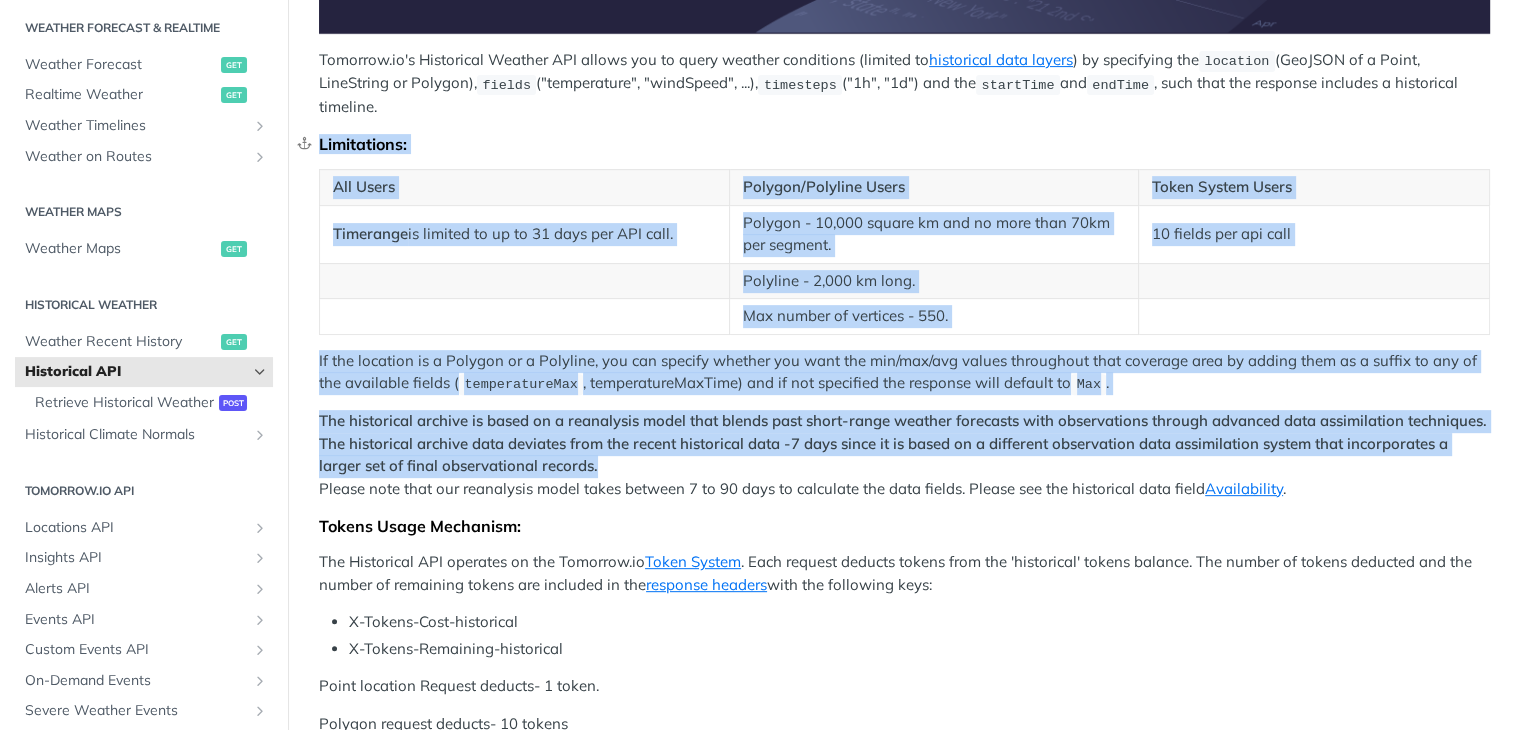 drag, startPoint x: 724, startPoint y: 469, endPoint x: 320, endPoint y: 132, distance: 526.1036 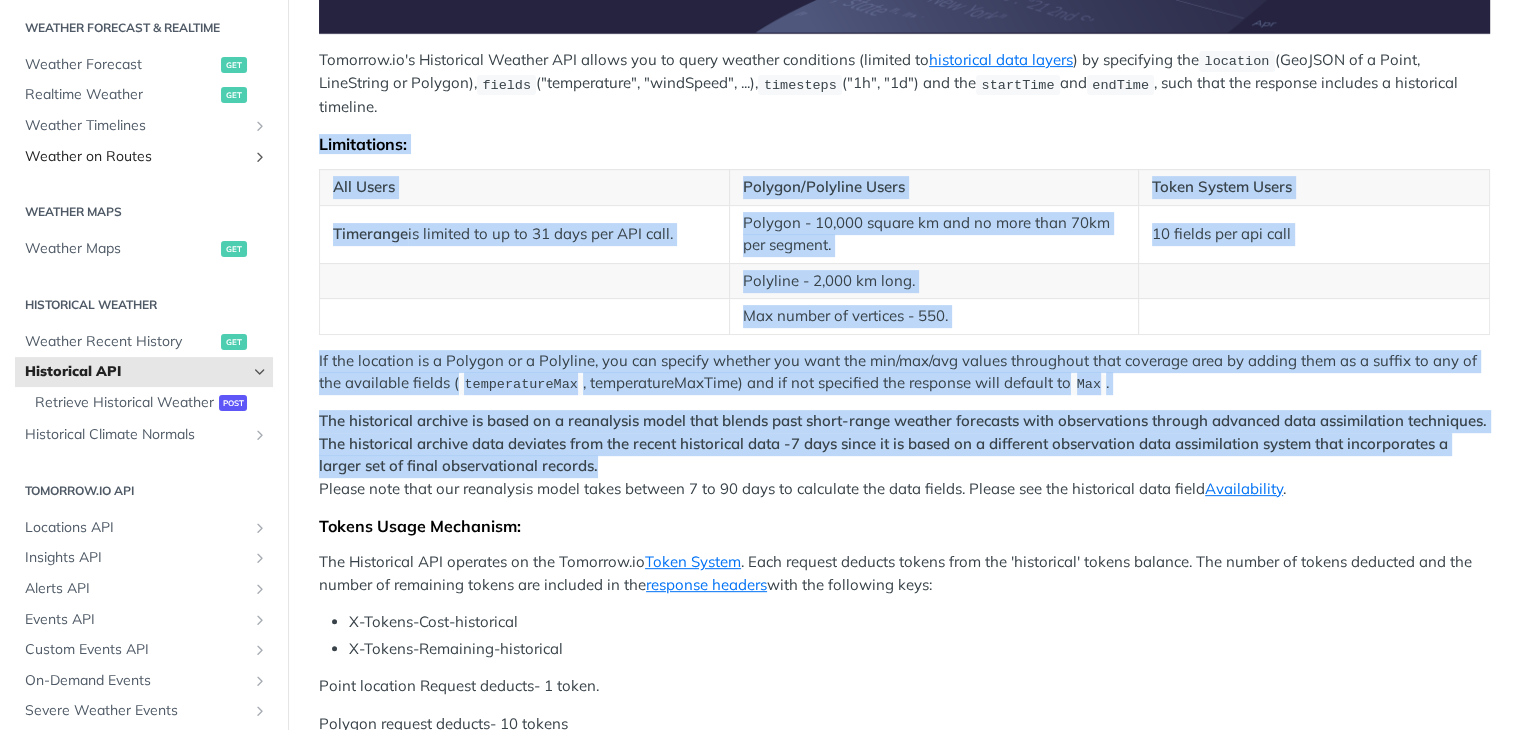scroll, scrollTop: 329, scrollLeft: 0, axis: vertical 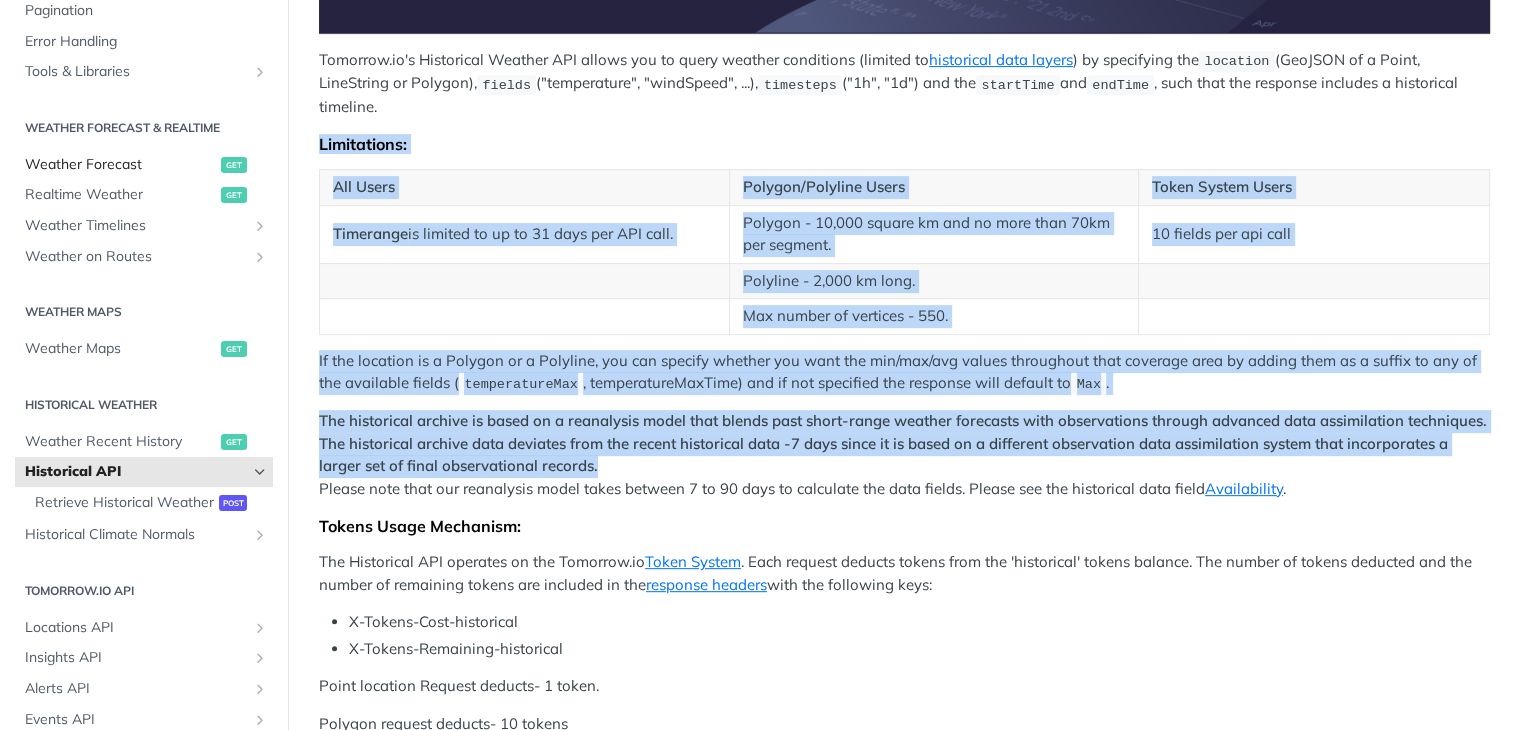 click on "Weather Forecast" at bounding box center [120, 165] 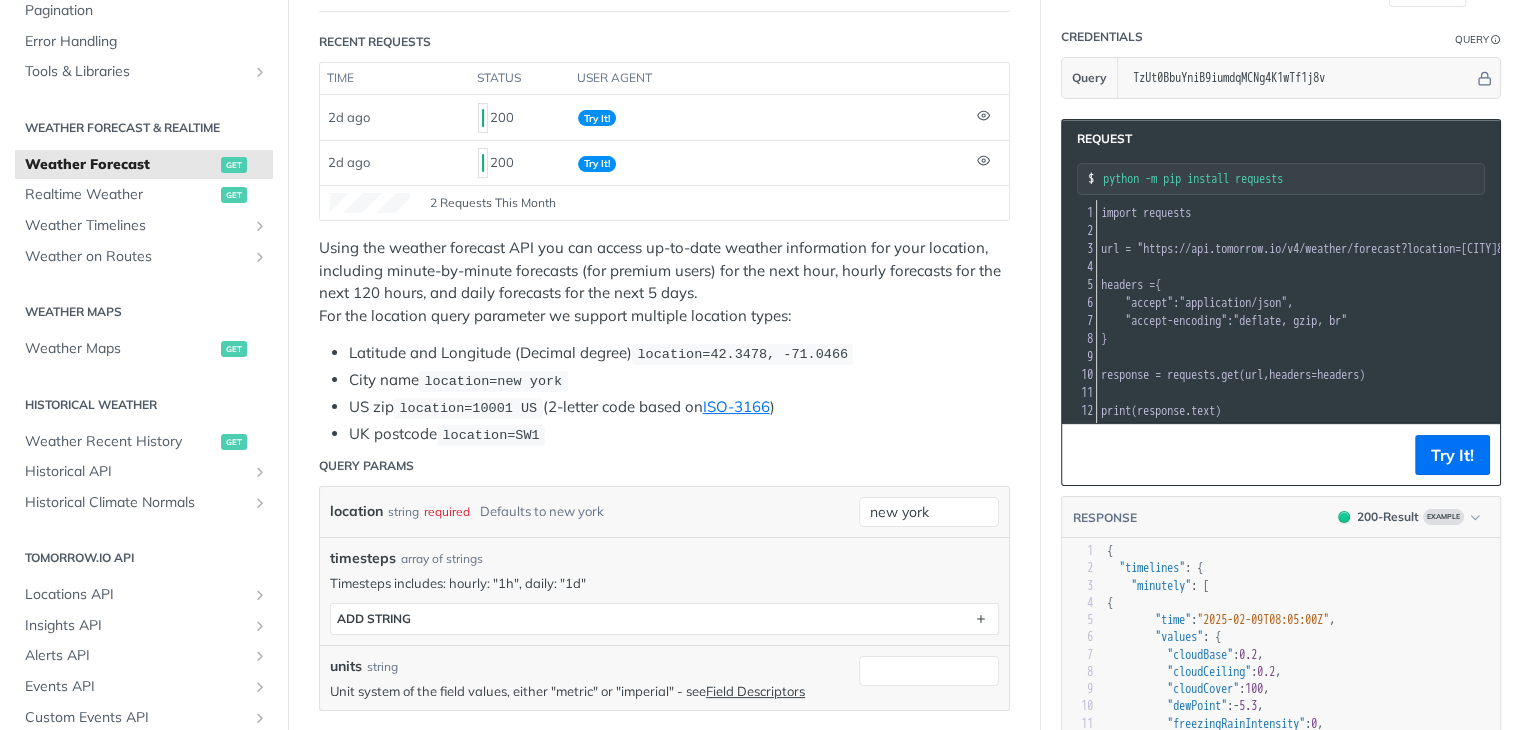 scroll, scrollTop: 200, scrollLeft: 0, axis: vertical 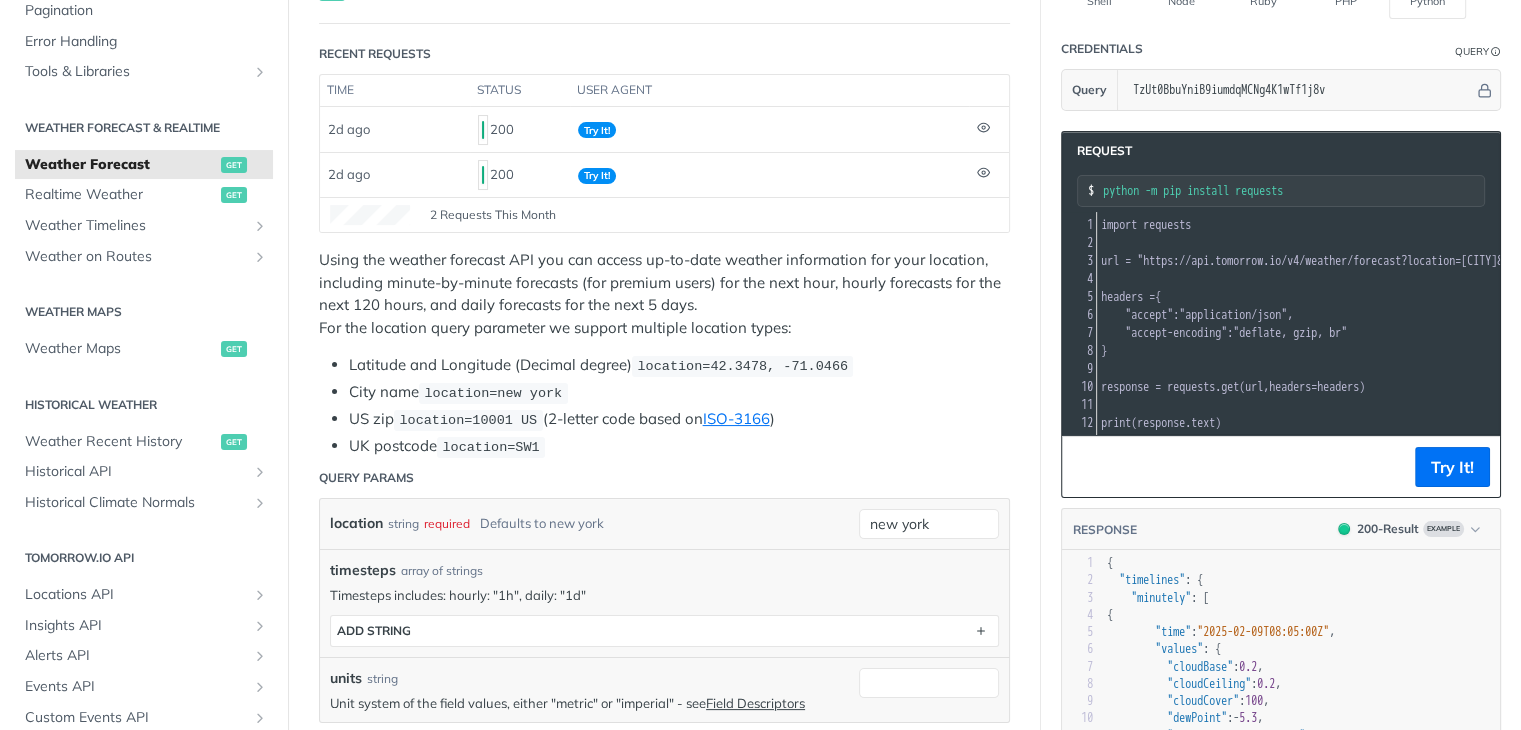 click on "headers   =  {" at bounding box center [1466, 297] 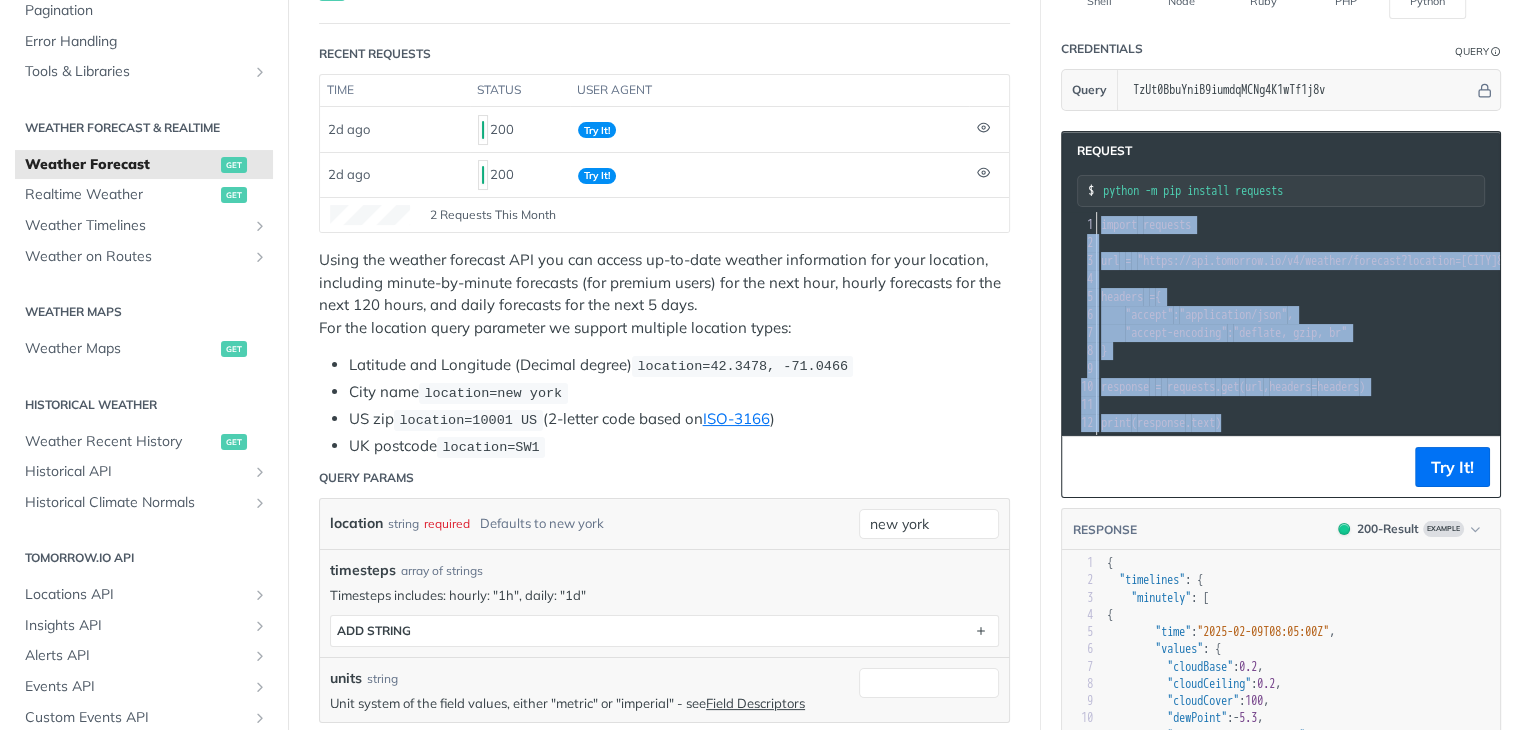 copy on "import   requests 2 ​ 3 url   =   "https://api.tomorrow.io/v4/weather/forecast?location=new%20york&apikey=TzUt0BbuYniB9iumdqMCNg4K1wTf1j8v" 4 ​ 5 headers   =  { 6      "accept" :  "application/json" , 7      "accept-encoding" :  "deflate, gzip, br" 8 } 9 ​ 10 response   =   requests . get ( url ,  headers = headers ) 11 ​ 12 print ( response . text )" 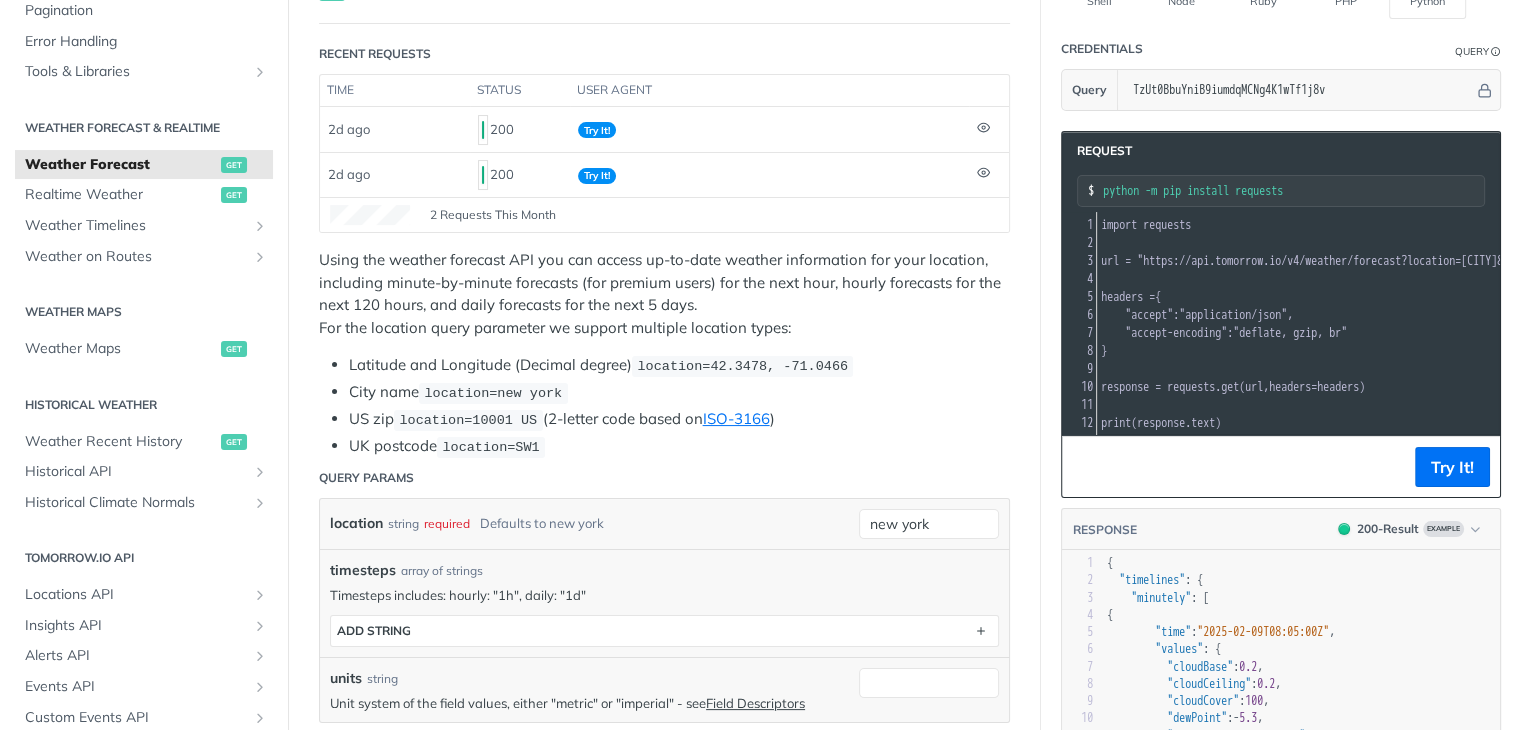 click on ""2025-02-09T08:05:00Z"" at bounding box center [1263, 632] 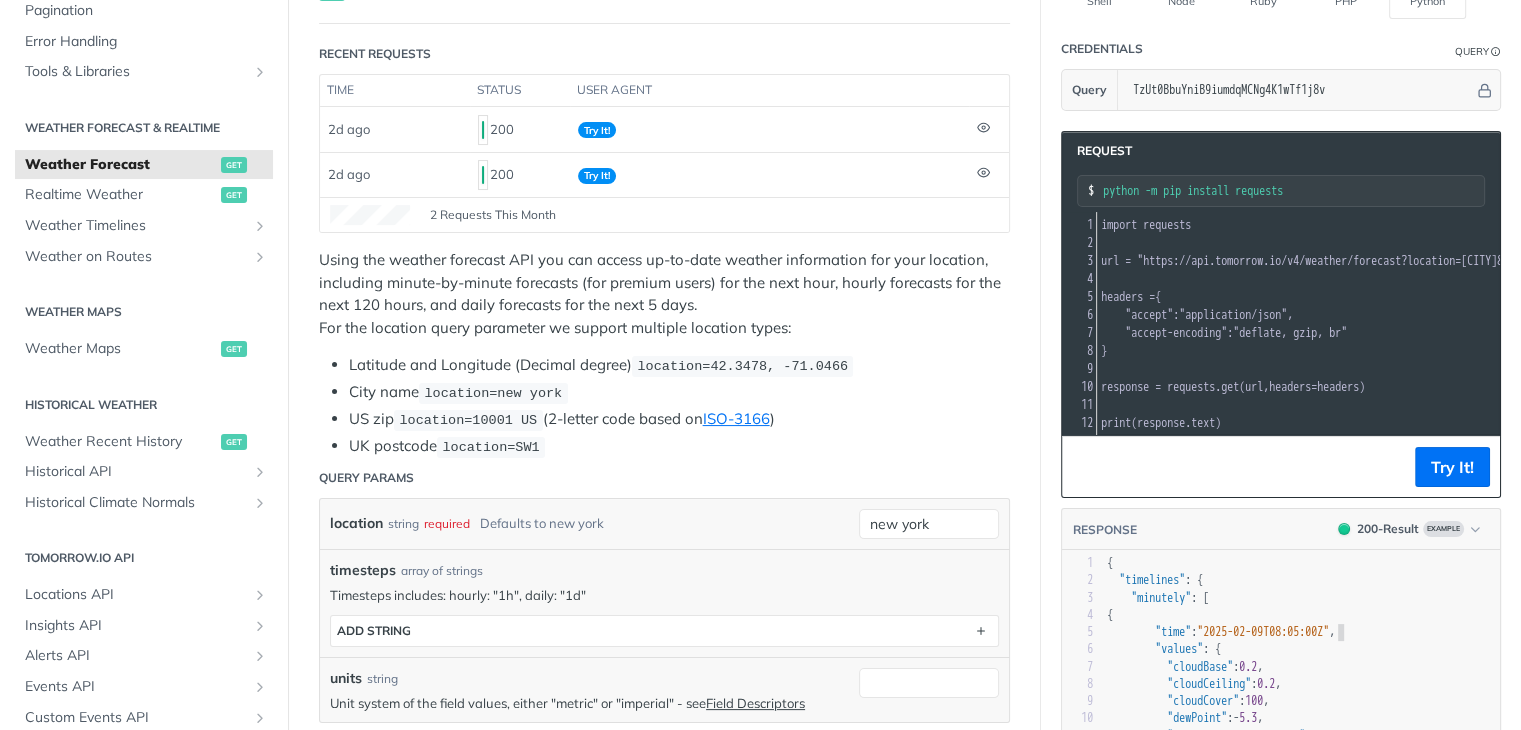 type on "{
"timelines": {
"minutely": [
{
"time": "2025-02-09T08:05:00Z",
"values": {
"cloudBase": 0.2,
"cloudCeiling": 0.2,
"cloudCover": 100,
"dewPoint": -5.3,
"freezingRainIntensity": 0,
"hailProbability": 91.4,
"hailSize": 1.13,
"humidity": 88,
"precipitationProbability": 0,
"pressureSeaLevel": 1009,
"pressureSurfaceLevel": 995,
"rainIntensity": 0,
"sleetIntensity": 0,
"snowIntensity": 0,
"temperature": -3.6,
"temperatureApparent": -10.1,
"uvHealthConcern": 0,
"uvIndex": 0,
"visibility": 14.73,
"weatherCode": 1001,
"windDirection": 85,
"windGust": 6.8,
"windSpeed": 6.1
}
},
{
"time": "2025-02-09T08:06:00Z",
"values": {
"cloudBase": 0.2,
"cloudCeiling": 0.2,
"cloudCover": 100,
"dewPoi..." 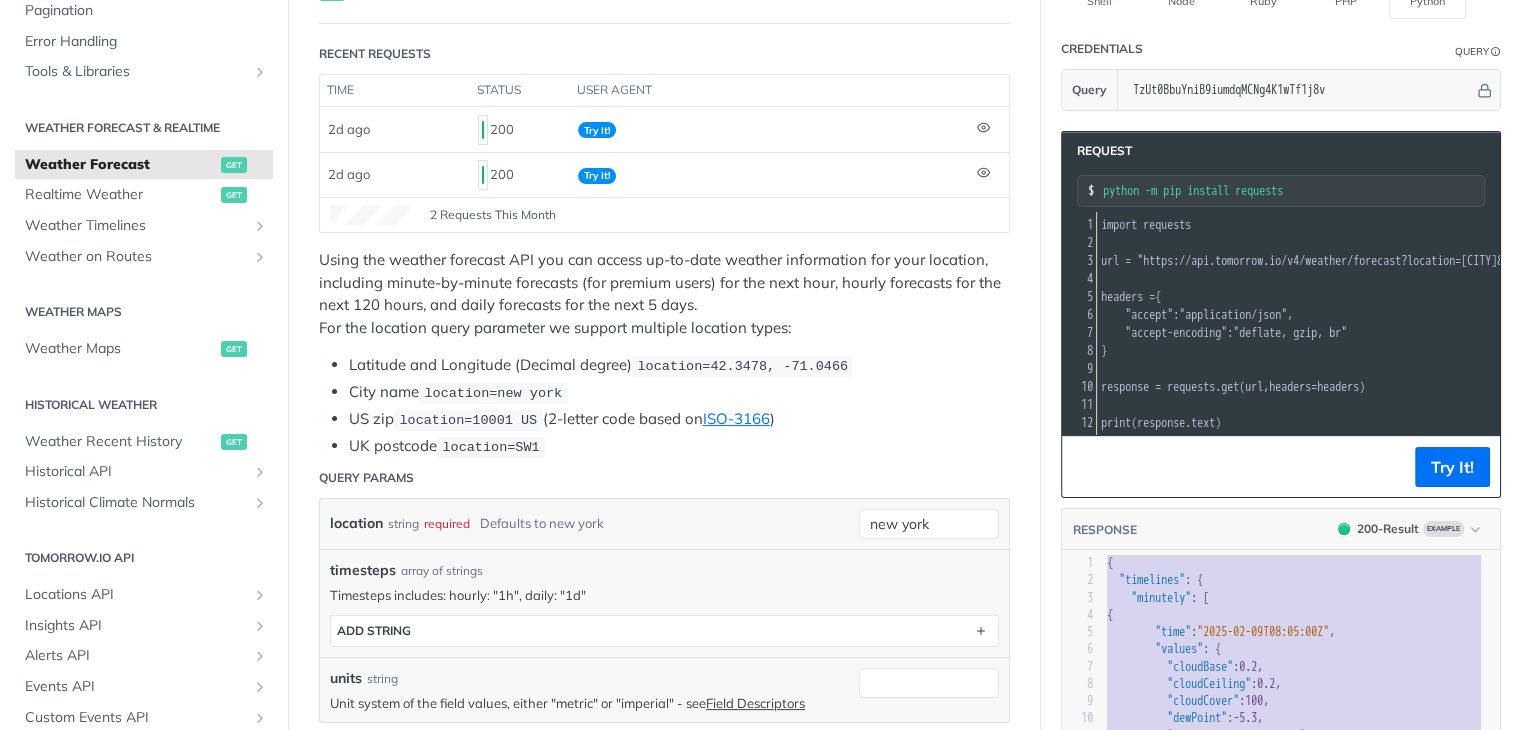 click on "US zip  location=10001 US (2-letter code based on  ISO-3166 )" at bounding box center [679, 419] 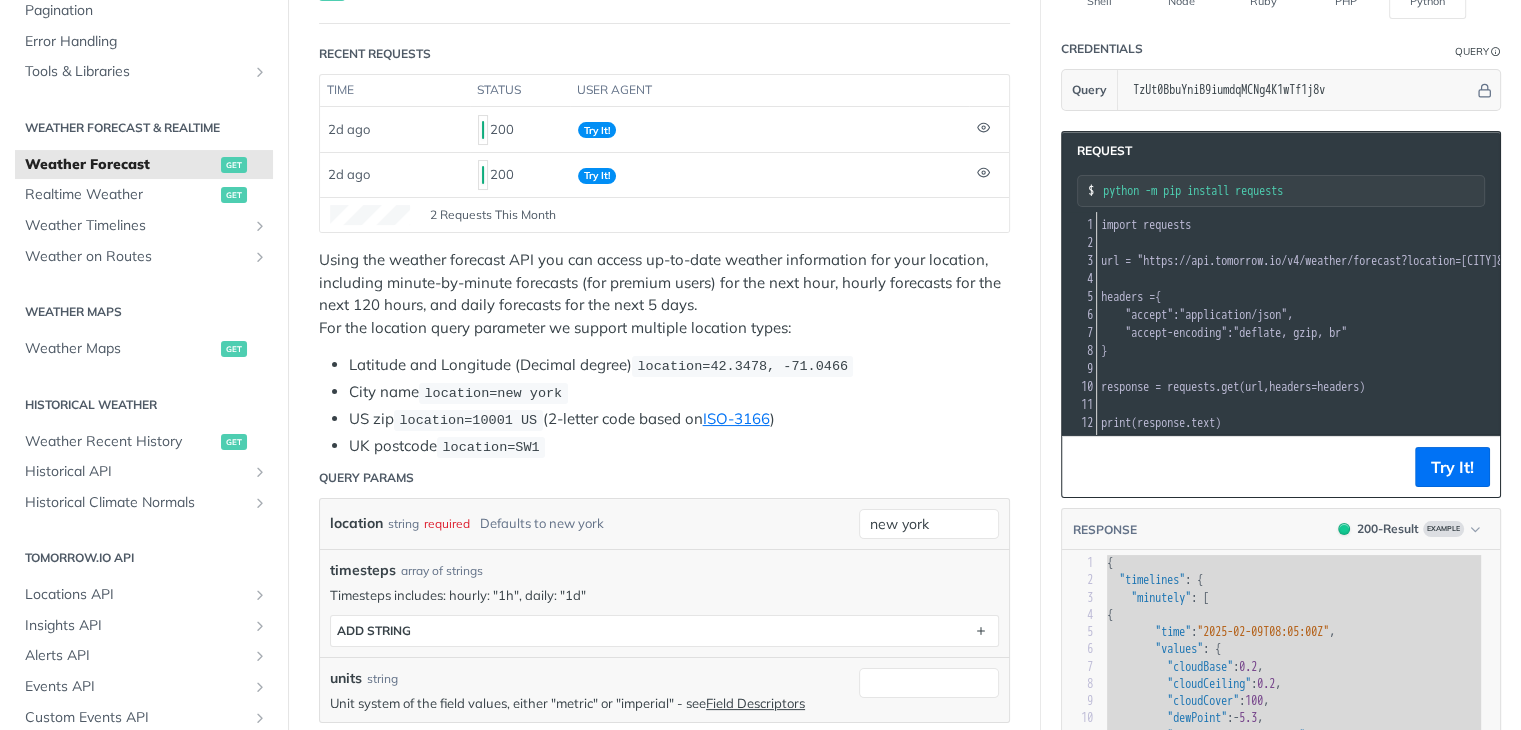 click on "Request python -m pip install requests xxxxxxxxxx 12 1 import   requests 2 ​ 3 url   =   "https://api.tomorrow.io/v4/weather/forecast?location=new%20york&apikey=TzUt0BbuYniB9iumdqMCNg4K1wTf1j8v" 4 ​ 5 headers   =  { 6      "accept" :  "application/json" , 7      "accept-encoding" :  "deflate, gzip, br" 8 } 9 ​ 10 response   =   requests . get ( url ,  headers = headers ) 11 ​ 12 print ( response . text ) Try It! RESPONSE 200  -  Result Example x } 1 { 2    "timelines" : { 3      "minutely" : [ 4       { 5          "time" :  "2025-02-09T08:05:00Z" , 6          "values" : { 7            "cloudBase" :  0.2 , 8            "cloudCeiling" :  0.2 , 9            "cloudCover" :  100 , 10            "dewPoint" :  - 5.3 , 11            "freezingRainIntensity" :  0 , 12            "hailProbability" :  91.4 , 13            "hailSize" :  1.13 , 14            "humidity" :  88 , 15            "precipitationProbability" :  0 , 16            "pressureSeaLevel" :  1009 , 17            "pressureSurfaceLevel" :  995 , 0" at bounding box center [1281, 476] 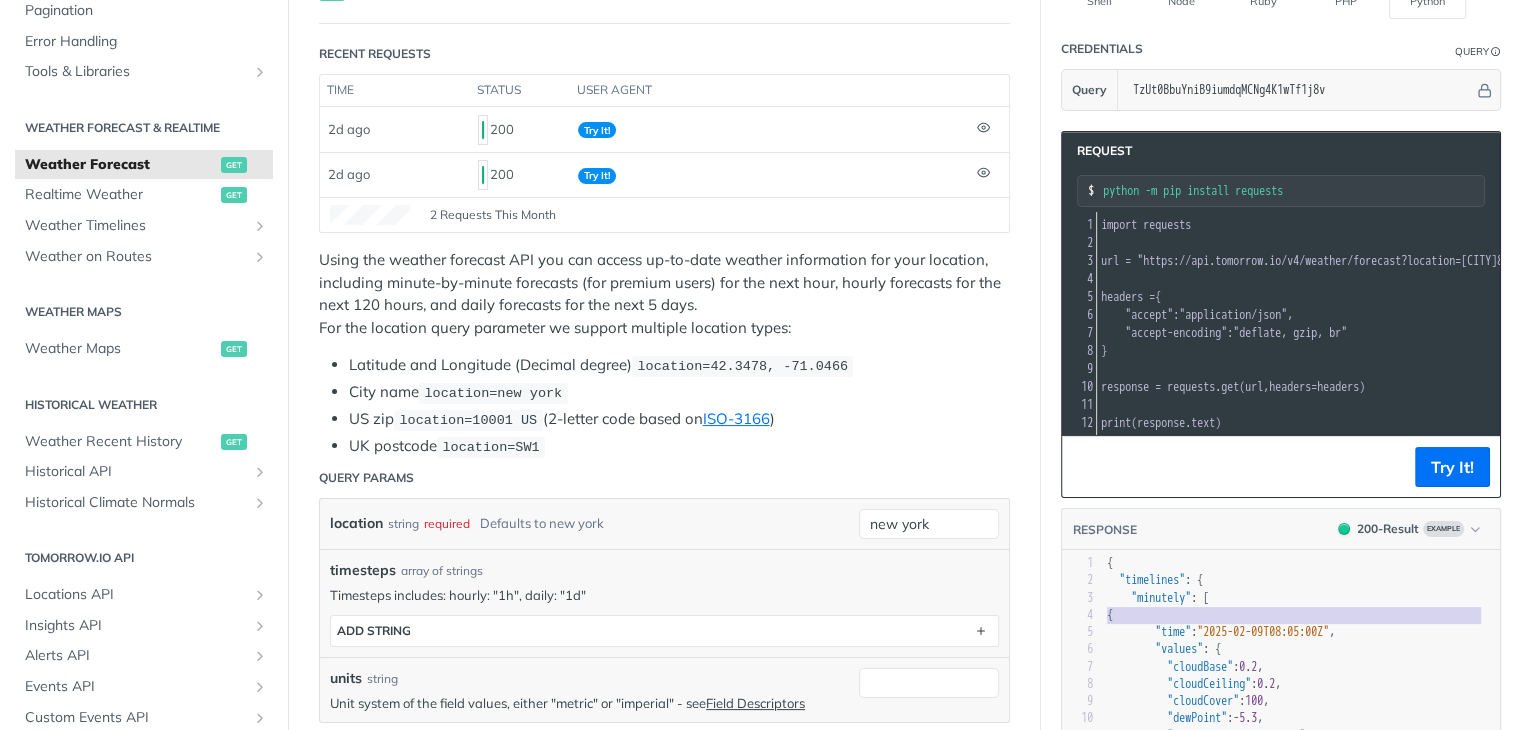 click on "{" at bounding box center [1301, 615] 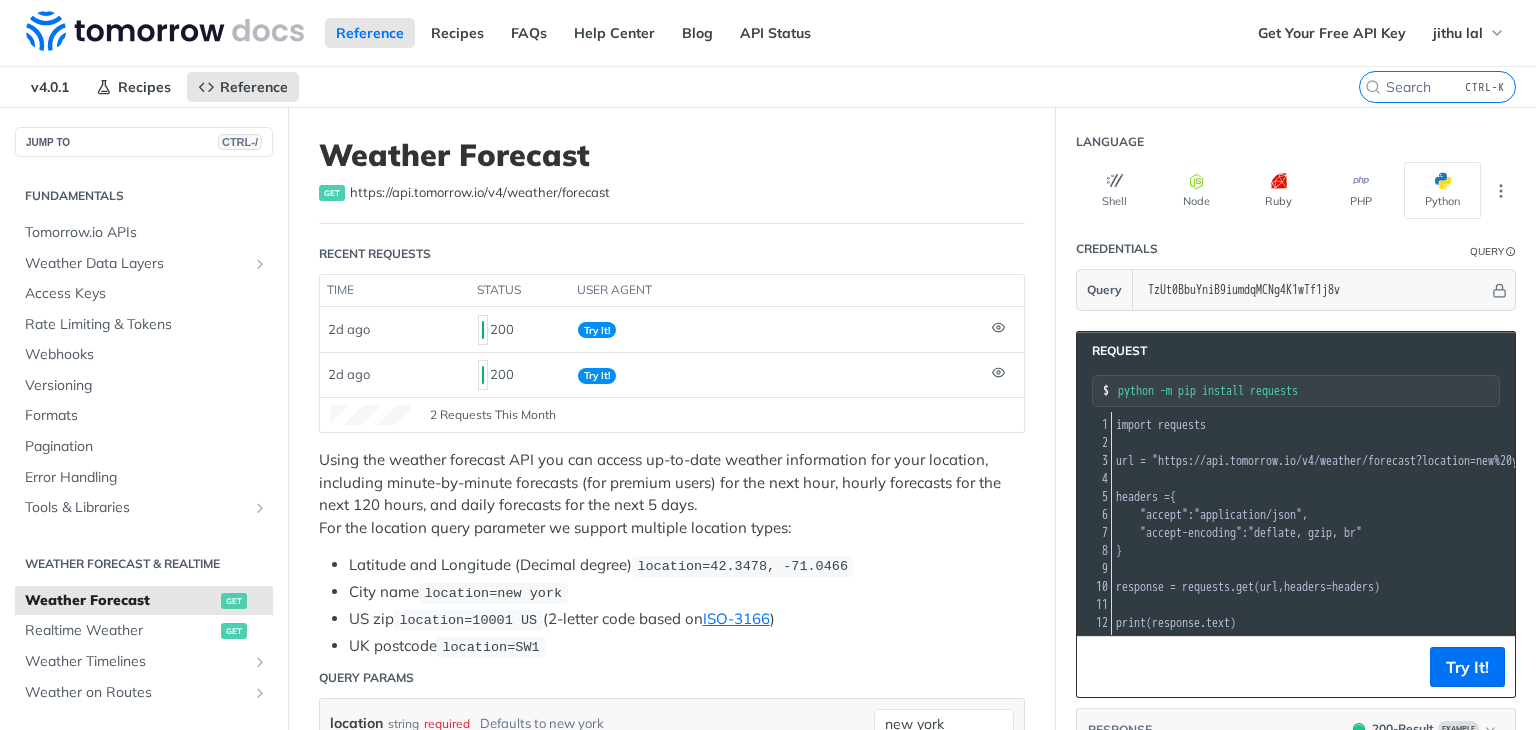 scroll, scrollTop: 0, scrollLeft: 0, axis: both 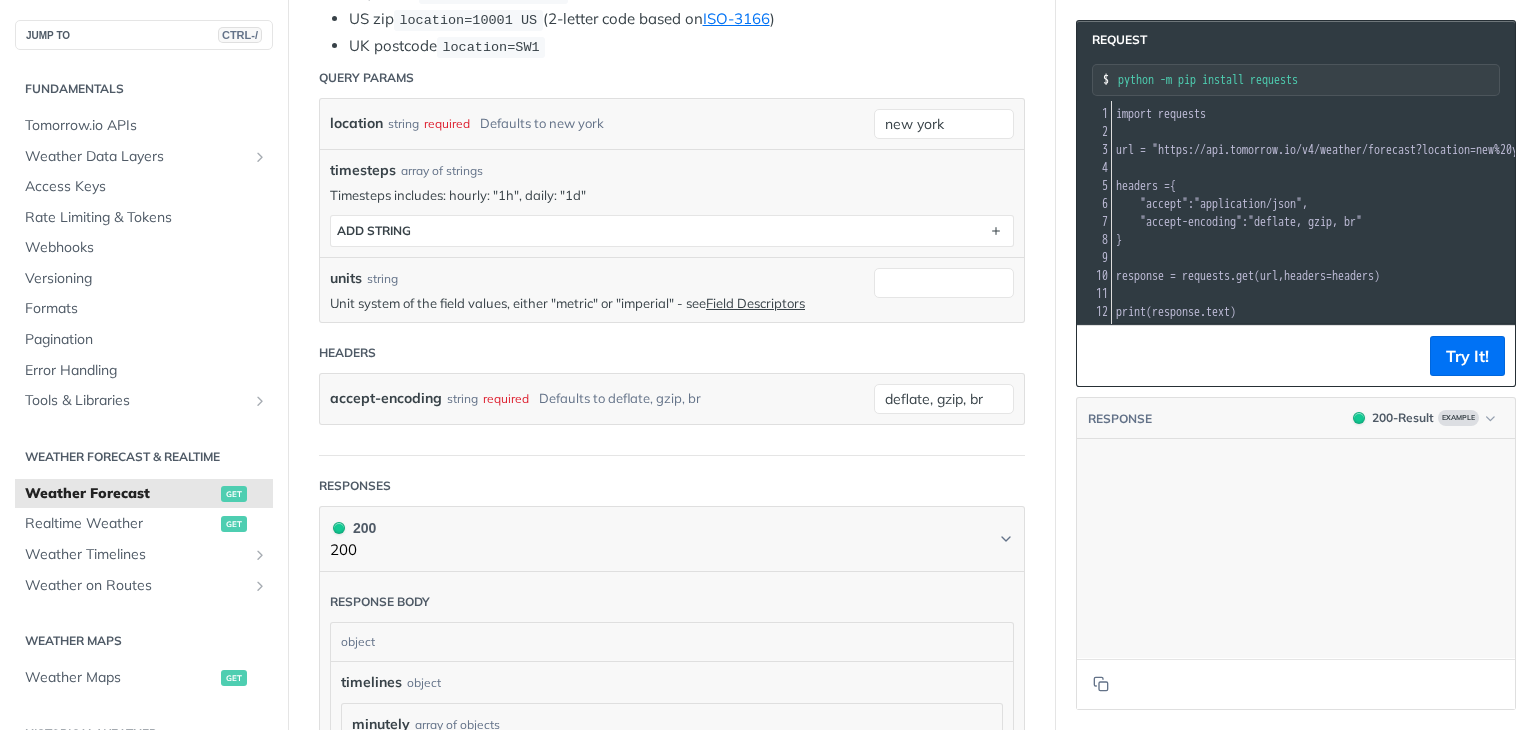 type on "{
"timelines": {
"minutely": [
{
"time": "2025-02-09T08:05:00Z",
"values": {
"cloudBase": 0.2,
"cloudCeiling": 0.2,
"cloudCover": 100,
"dewPoint": -5.3,
"freezingRainIntensity": 0,
"hailProbability": 91.4,
"hailSize": 1.13,
"humidity": 88,
"precipitationProbability": 0,
"pressureSeaLevel": 1009,
"pressureSurfaceLevel": 995,
"rainIntensity": 0,
"sleetIntensity": 0,
"snowIntensity": 0,
"temperature": -3.6,
"temperatureApparent": -10.1,
"uvHealthConcern": 0,
"uvIndex": 0,
"visibility": 14.73,
"weatherCode": 1001,
"windDirection": 85,
"windGust": 6.8,
"windSpeed": 6.1
}
},
{
"time": "2025-02-09T08:06:00Z",
"values": {
"cloudBase": 0.2,
"cloudCeiling": 0.2,
"cloudCover": 100,
"dewPoi..." 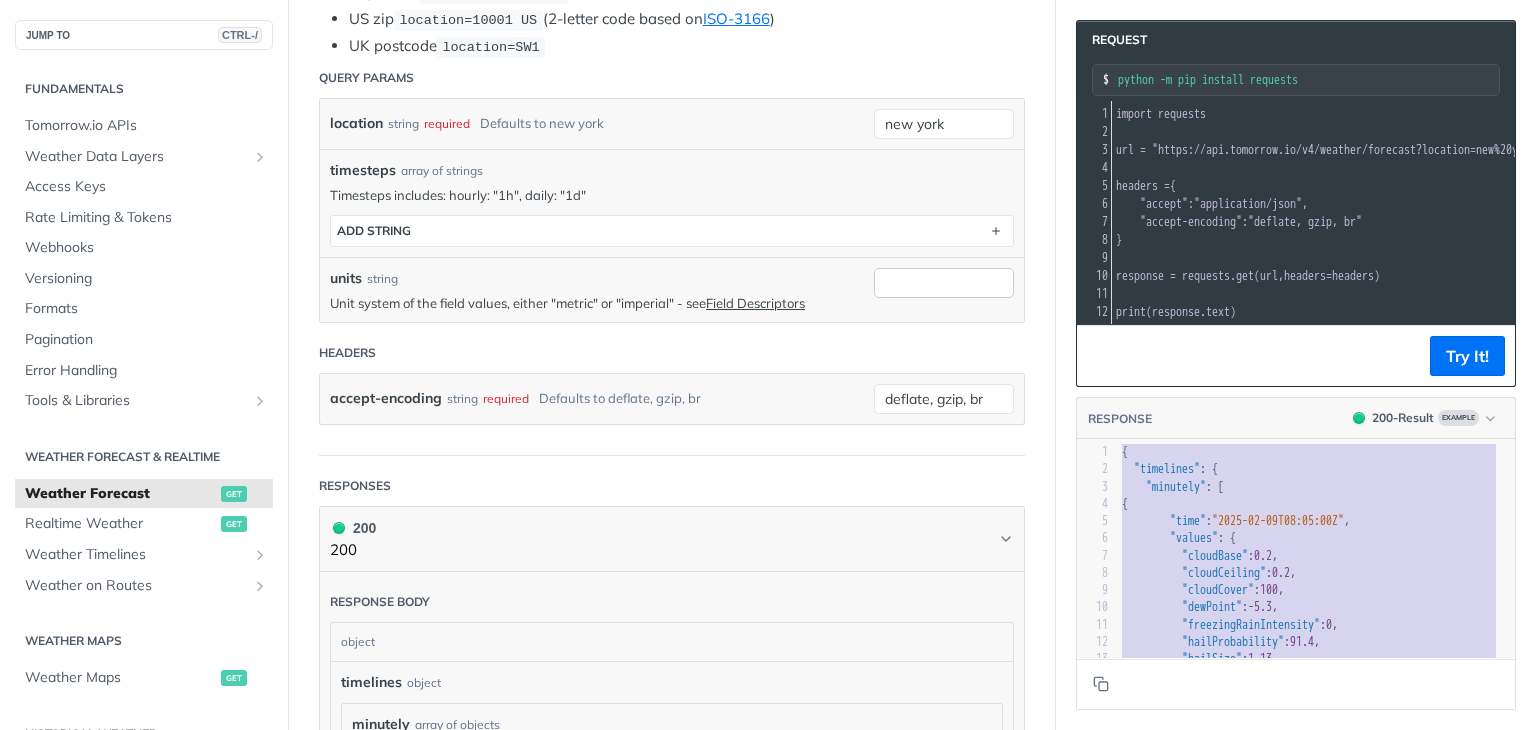 drag, startPoint x: 1166, startPoint y: 553, endPoint x: 986, endPoint y: 291, distance: 317.87418 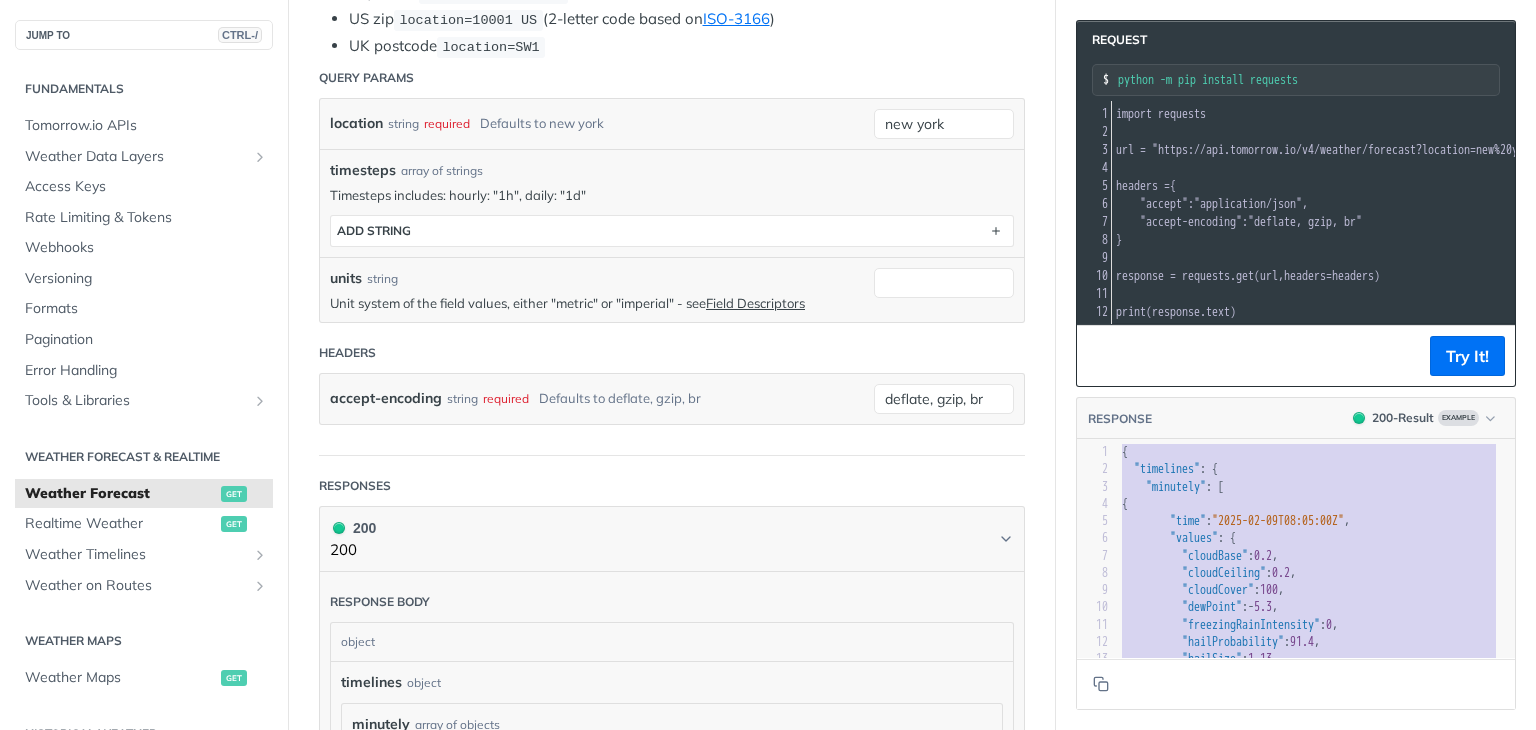 click on "Request python -m pip install requests xxxxxxxxxx 12 1 import   requests 2 ​ 3 url   =   "https://api.tomorrow.io/v4/weather/forecast?location=new%20york&apikey=TzUt0BbuYniB9iumdqMCNg4K1wTf1j8v" 4 ​ 5 headers   =  { 6      "accept" :  "application/json" , 7      "accept-encoding" :  "deflate, gzip, br" 8 } 9 ​ 10 response   =   requests . get ( url ,  headers = headers ) 11 ​ 12 print ( response . text ) Try It! RESPONSE 200  -  Result Example x       }, 1 { 2    "timelines" : { 3      "minutely" : [ 4       { 5          "time" :  "2025-02-09T08:05:00Z" , 6          "values" : { 7            "cloudBase" :  0.2 , 8            "cloudCeiling" :  0.2 , 9            "cloudCover" :  100 , 10            "dewPoint" :  - 5.3 , 11            "freezingRainIntensity" :  0 , 12            "hailProbability" :  91.4 , 13            "hailSize" :  1.13 , 14            "humidity" :  88 , 15            "precipitationProbability" :  0 , 16            "pressureSeaLevel" :  1009 , 17            "pressureSurfaceLevel" :" at bounding box center [1296, 365] 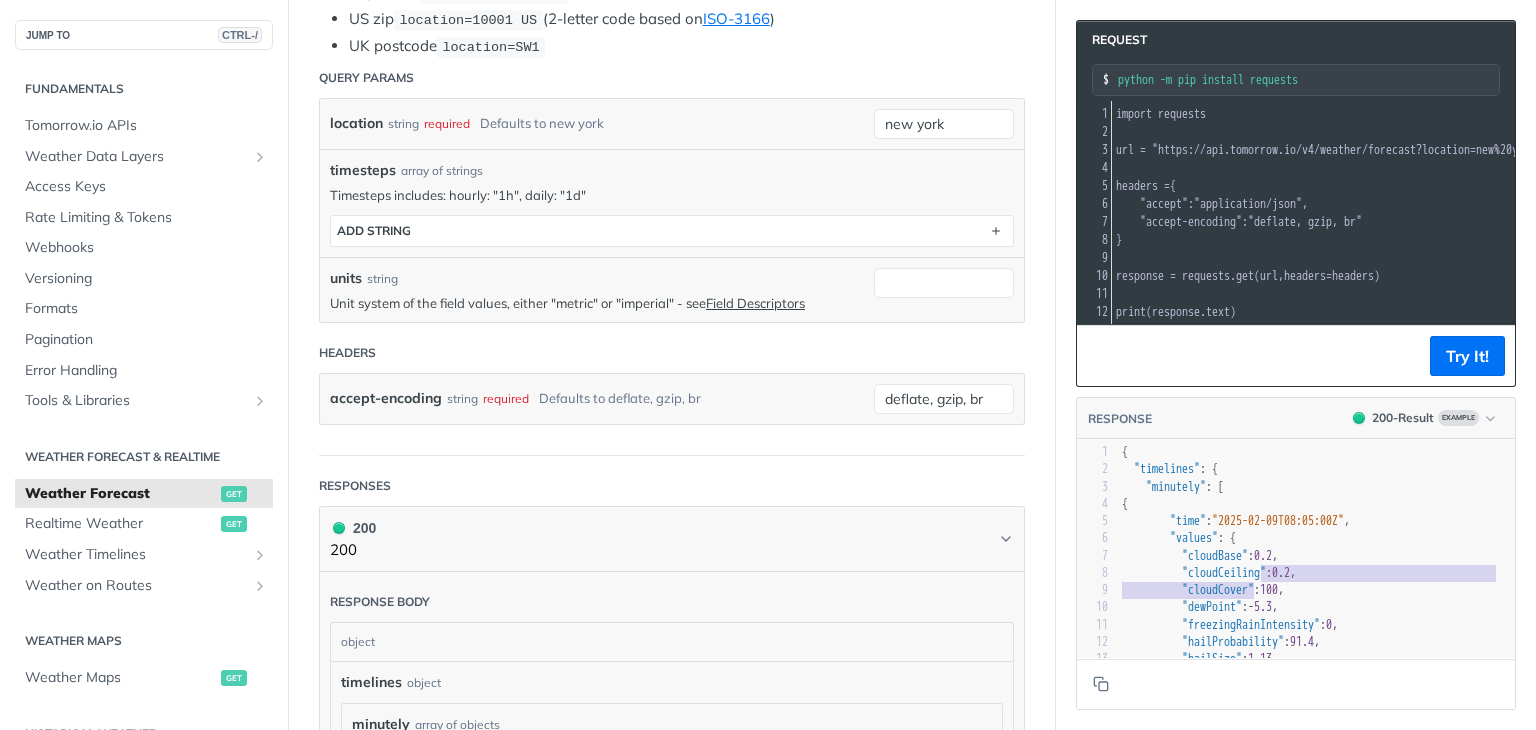 click on ""dewPoint"" at bounding box center [1212, 607] 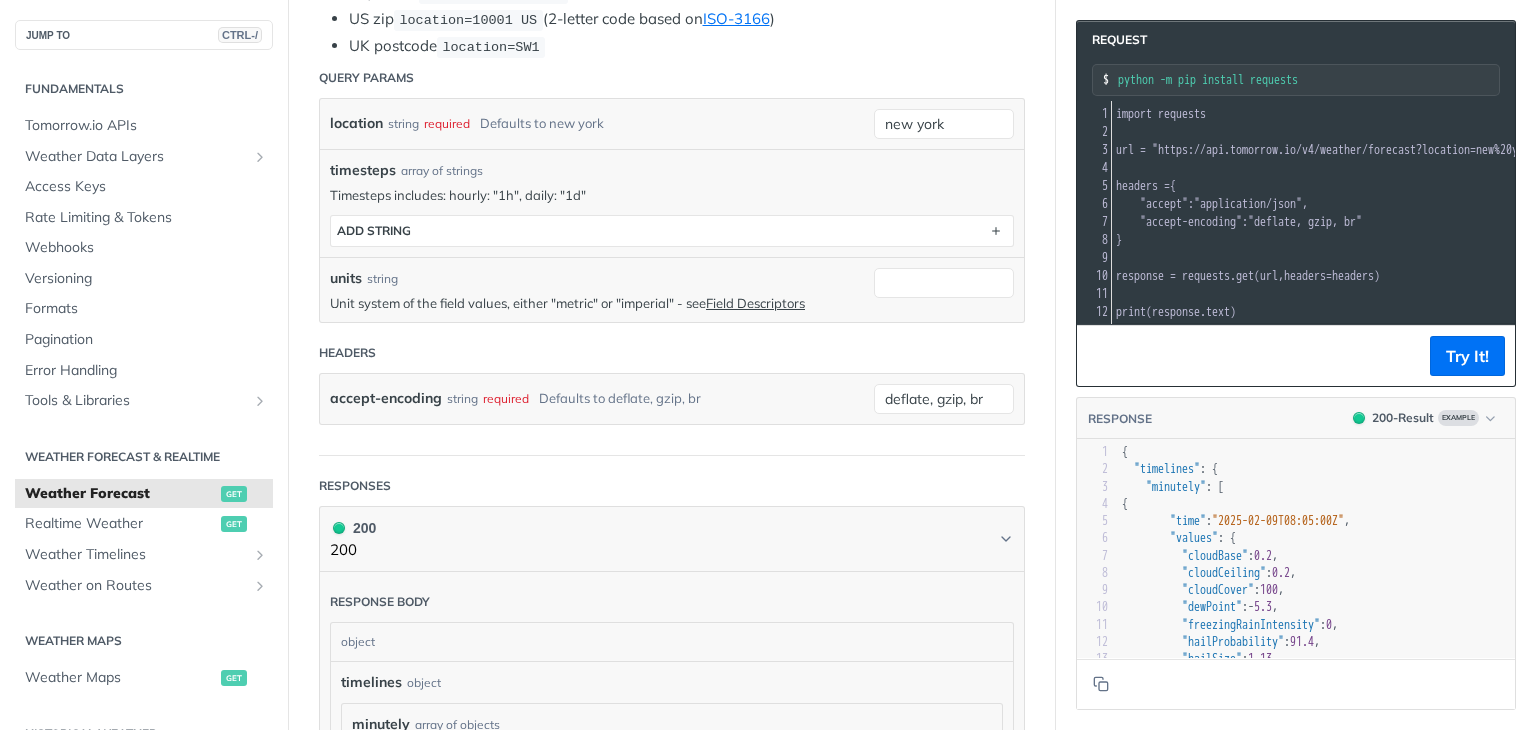 click on "{" at bounding box center [1316, 504] 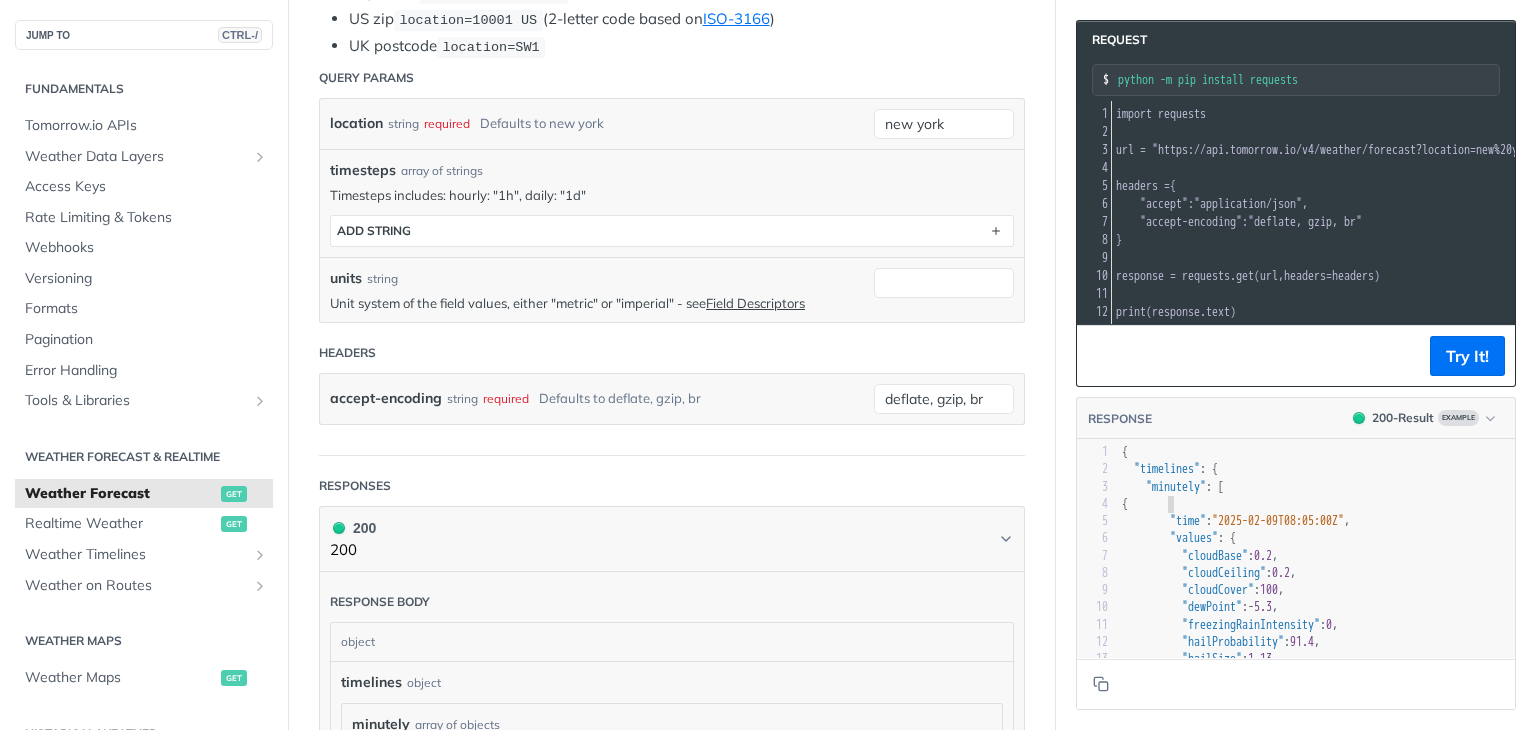 click on "{" at bounding box center (1316, 504) 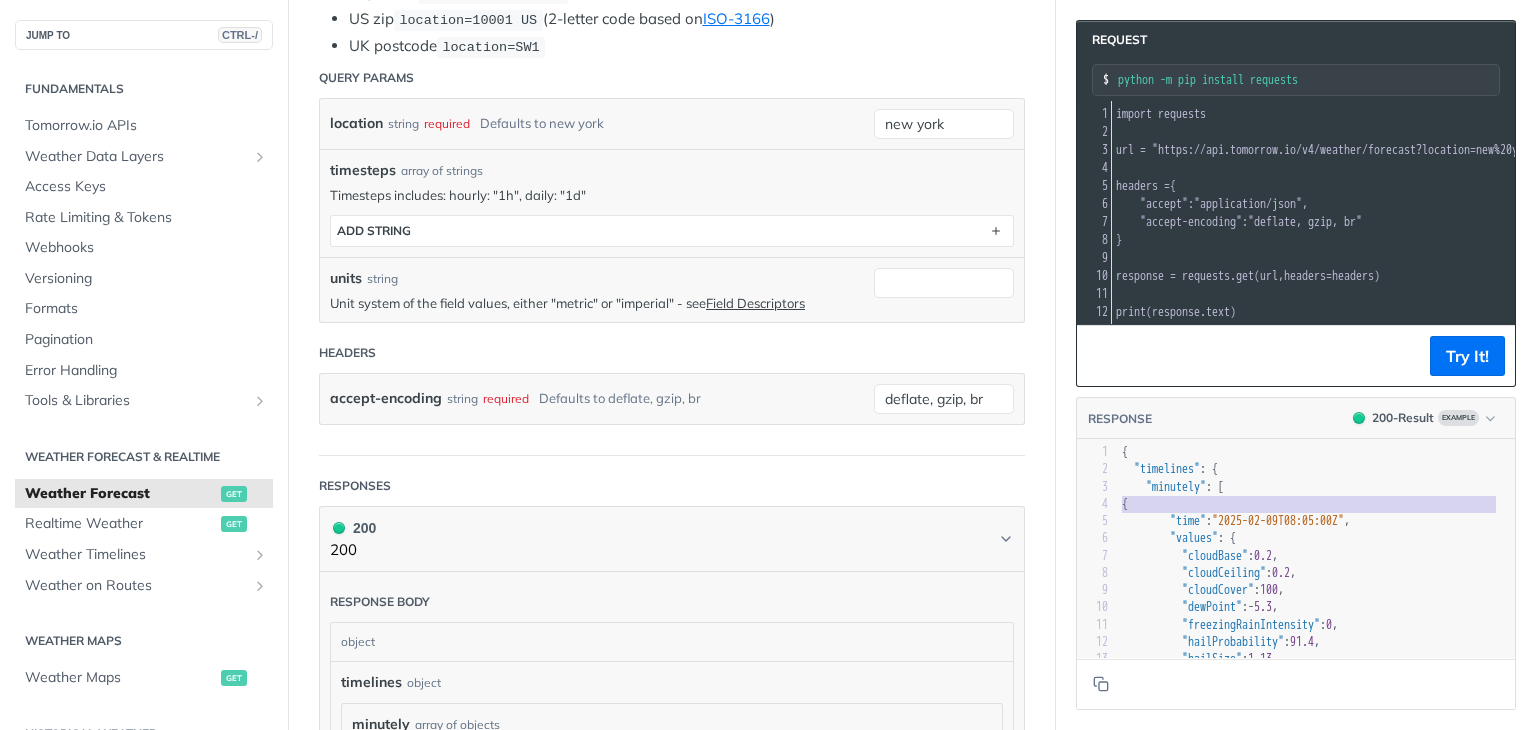 click on "response   =   requests . get ( url ,  headers = headers )" at bounding box center [1248, 276] 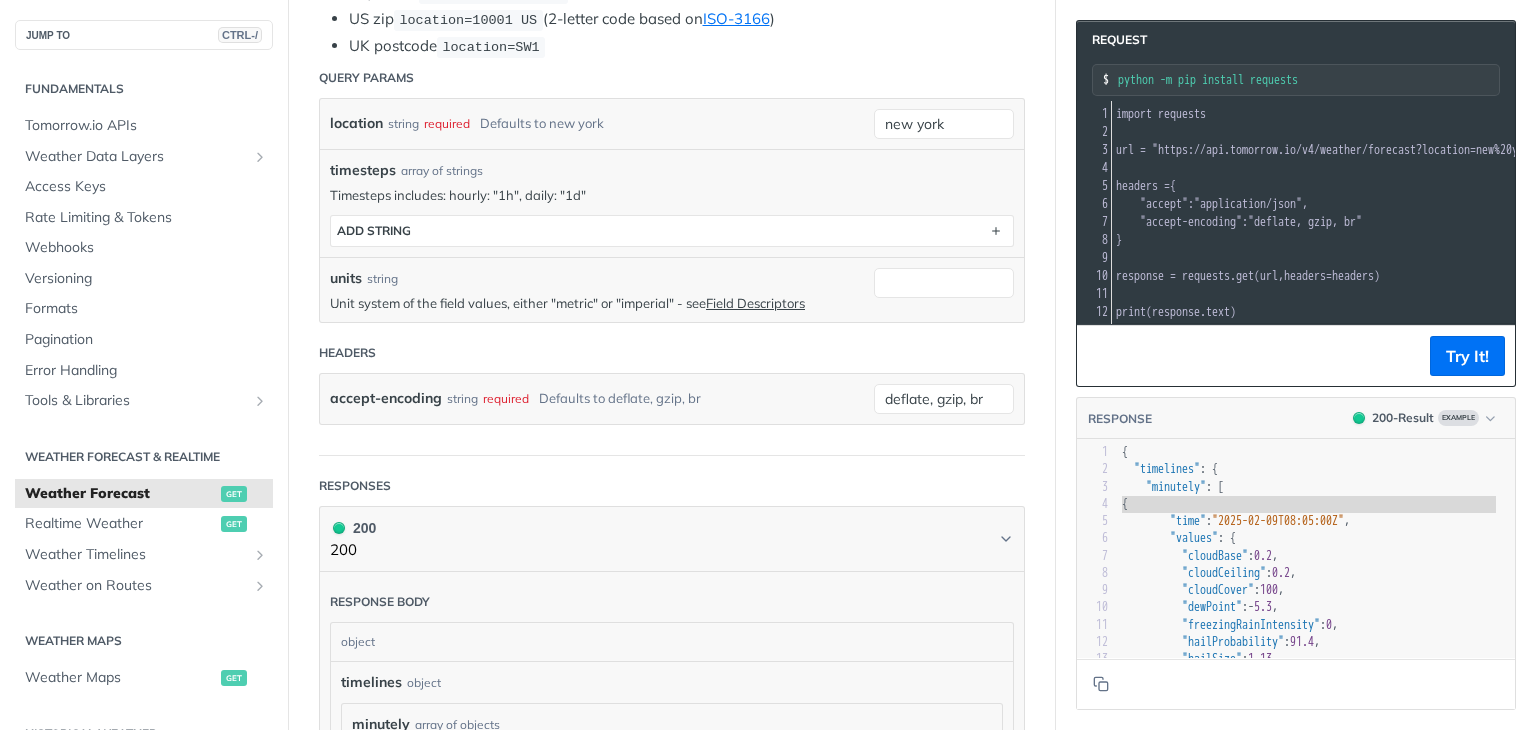 click on ""values" : {" at bounding box center (1179, 538) 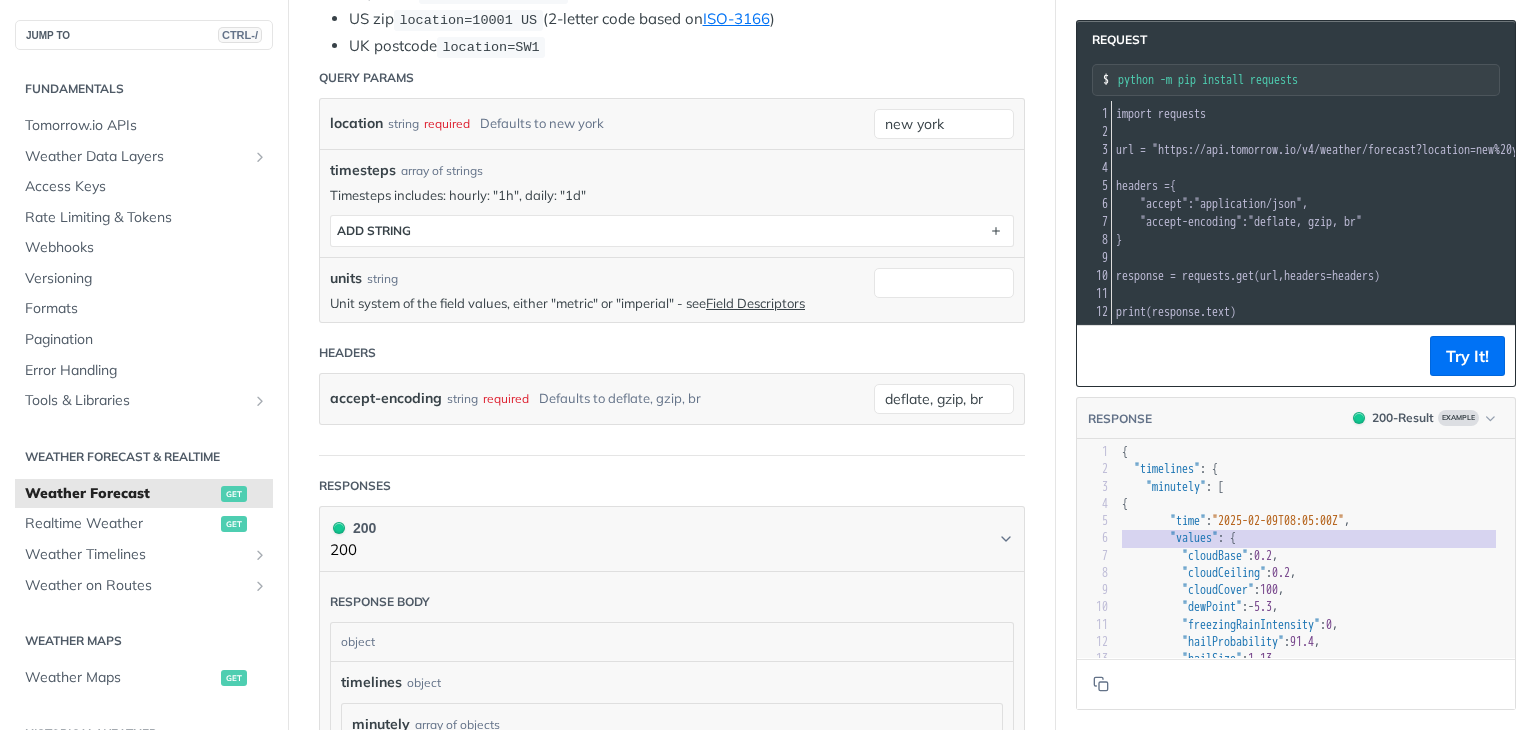 click on ""time"" at bounding box center [1188, 521] 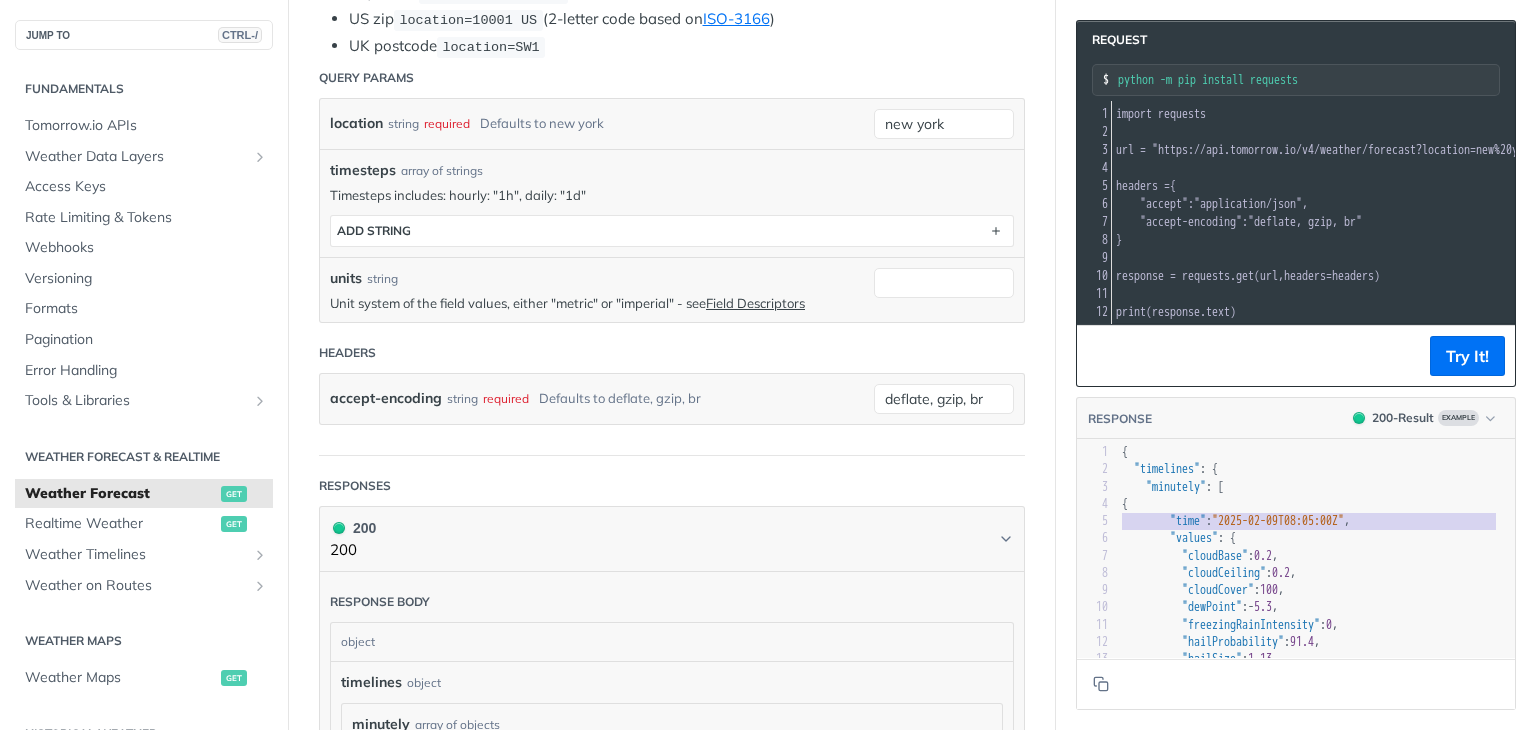 click on "Headers" at bounding box center [672, 353] 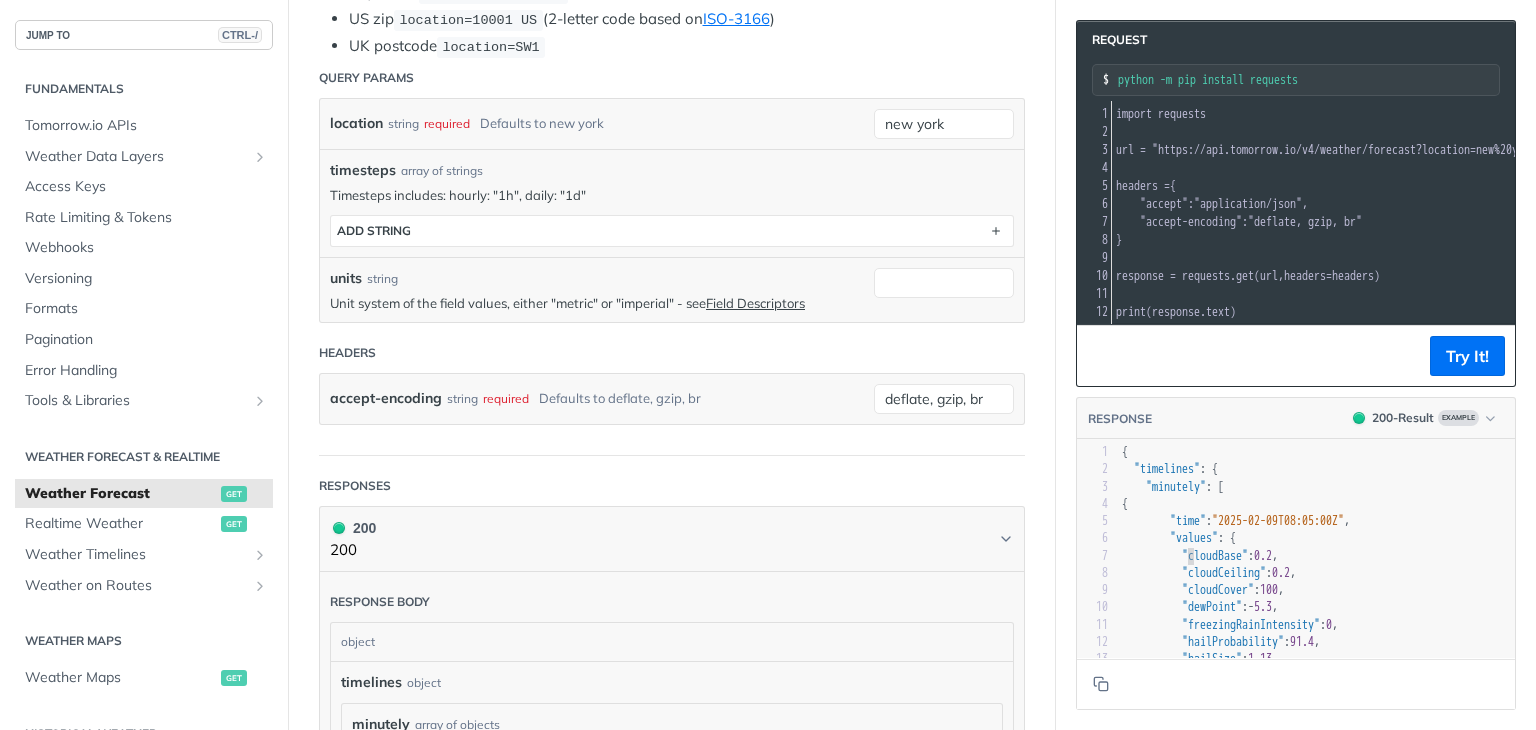 scroll, scrollTop: 300, scrollLeft: 0, axis: vertical 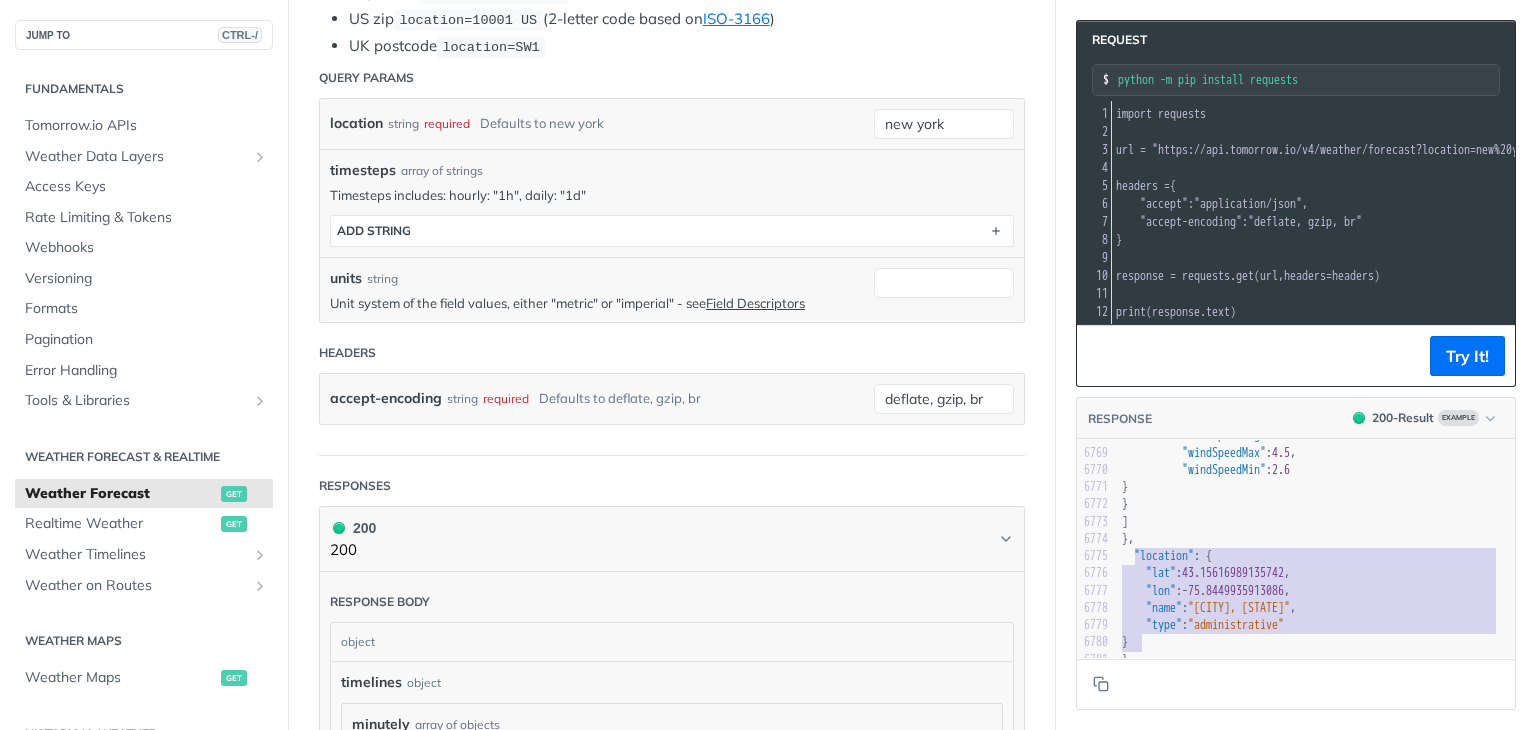 type on ""location": {
"lat": 43.15616989135742,
"lon": -75.8449935913086,
"name": "New York, [STATE]",
"type": "administrative"
}
}" 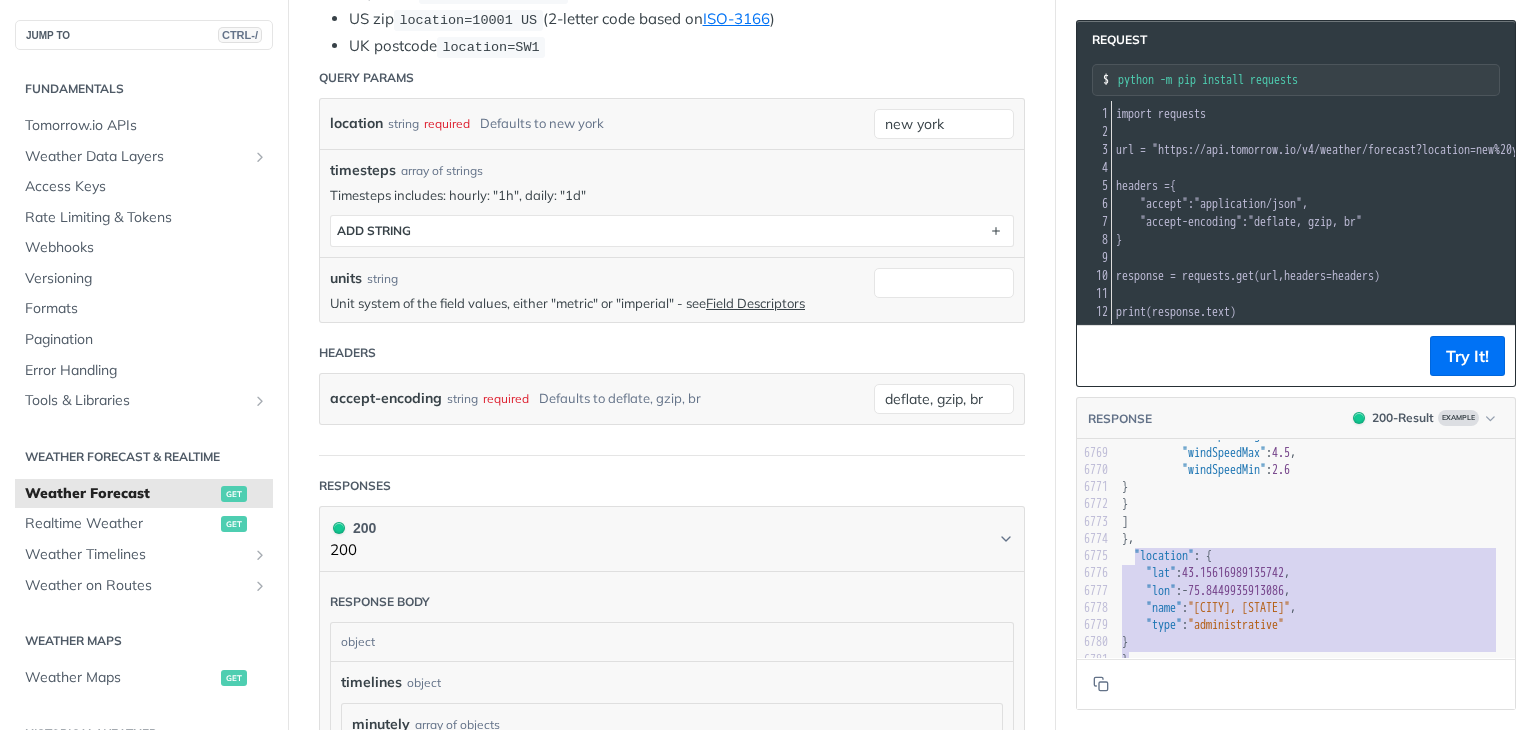 drag, startPoint x: 1117, startPoint y: 540, endPoint x: 1132, endPoint y: 646, distance: 107.05606 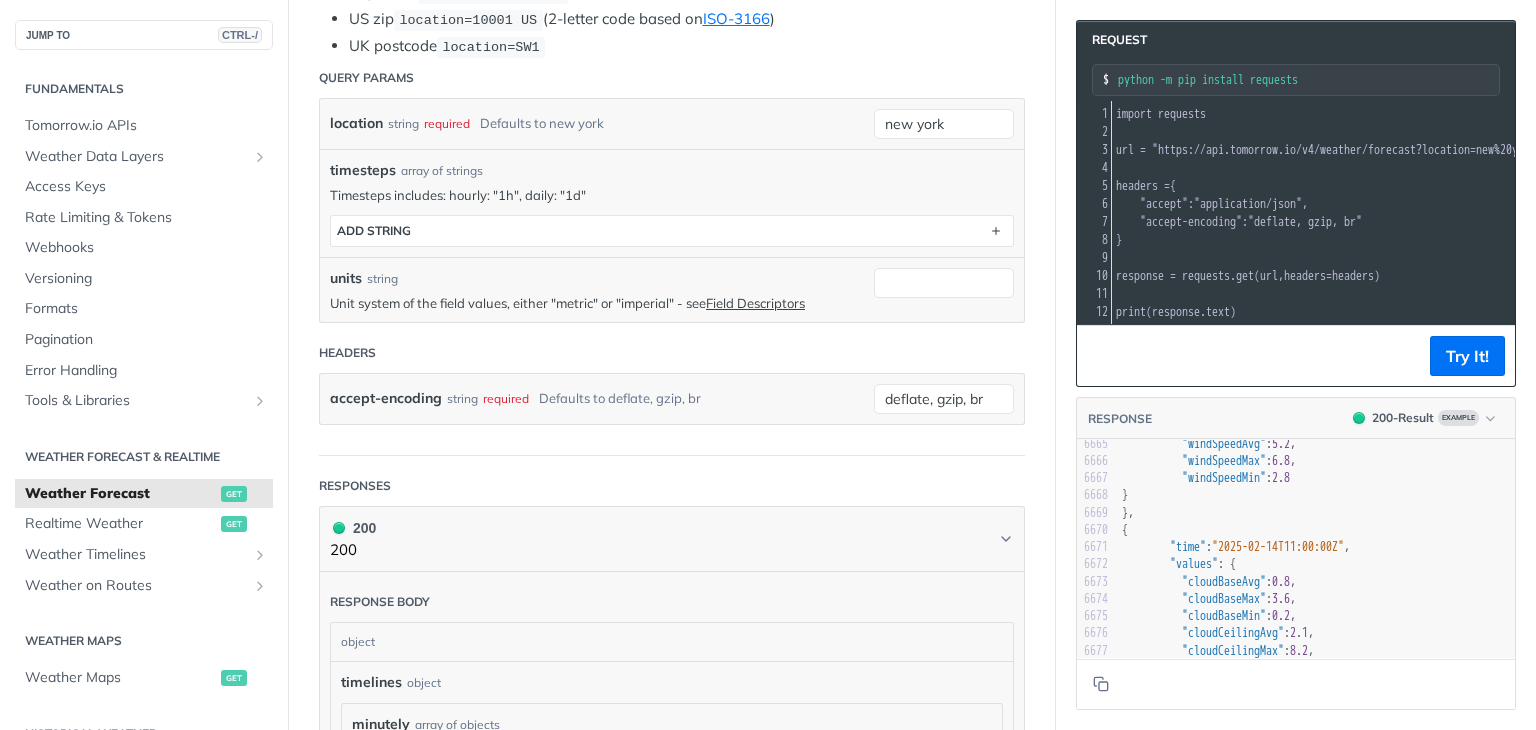 drag, startPoint x: 1145, startPoint y: 533, endPoint x: 1192, endPoint y: 637, distance: 114.12712 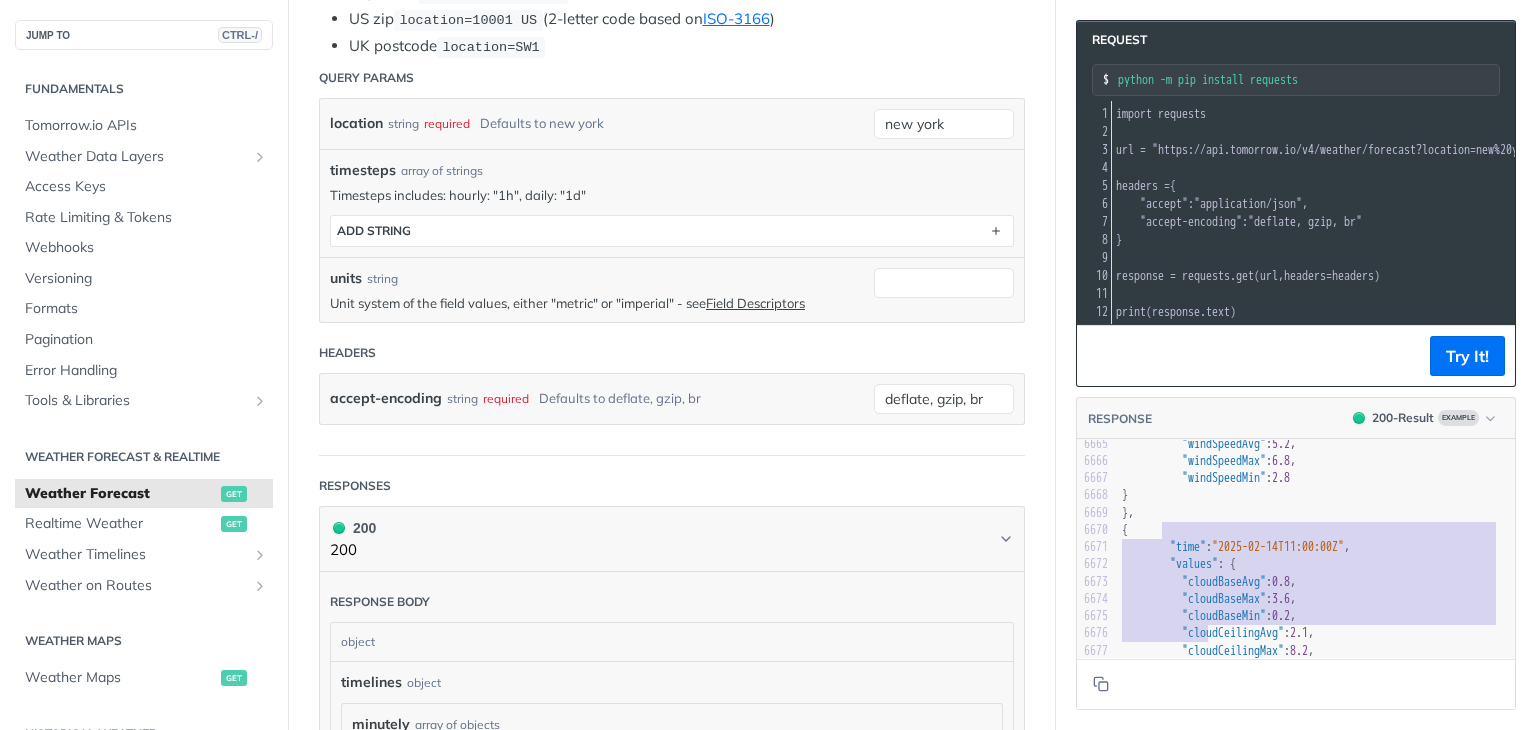 click on "{" at bounding box center [1125, 530] 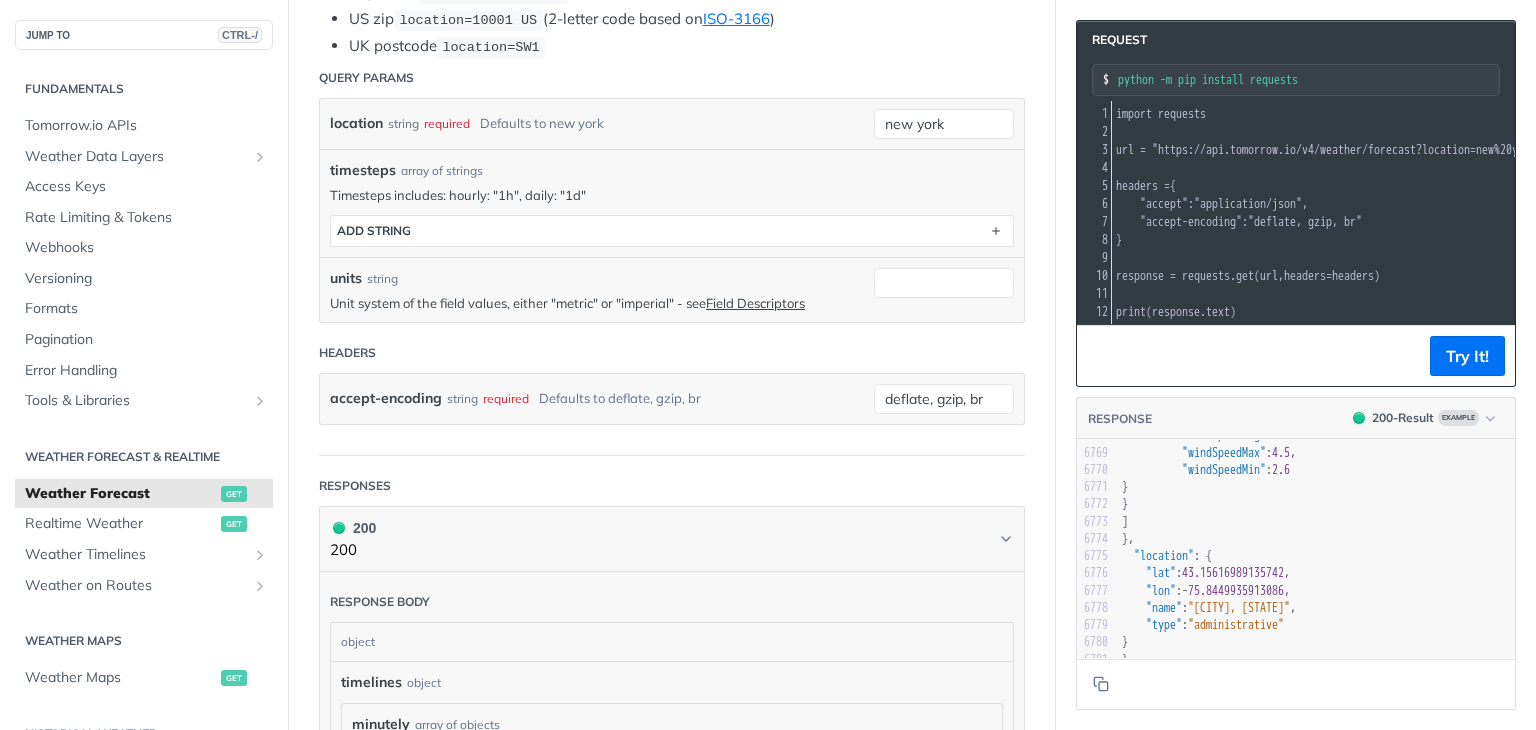 type on "{
"time": "2025-02-14T11:00:00Z",
"values": {
"cloudBaseAvg": 0.8,
"cloudBaseMax": 3.6,
"cloudBaseMin": 0.2,
"cloudCeilingAvg": 2.1,
"cloudCeilingMax": 8.2,
"cloudCeilingMin": 0.2,
"cloudCoverAvg": 91,
"cloudCoverMax": 100,
"cloudCoverMin": 73,
"dewPointAvg": -13.9,
"dewPointMax": -12.5,
"dewPointMin": -15,
"evapotranspirationAvg": 0.021,
"evapotranspirationMax": 0.029,
"evapotranspirationMin": 0.01,
"evapotranspirationSum": 0.496,
"freezingRainIntensityAvg": 0,
"freezingRainIntensityMax": 0,
"freezingRainIntensityMin": 0,
"hailProbabilityAvg": 53.7,
"hailProbabilityMax": 95.6,
"hailProbabilityMin": 1.4,
"hailSizeAvg": 4.82,
"hailSizeMax": 9.39,
"hailSizeMin": 1.3,
"humidityAvg": 66,
"humidityMax": 76,
"humidityMin"..." 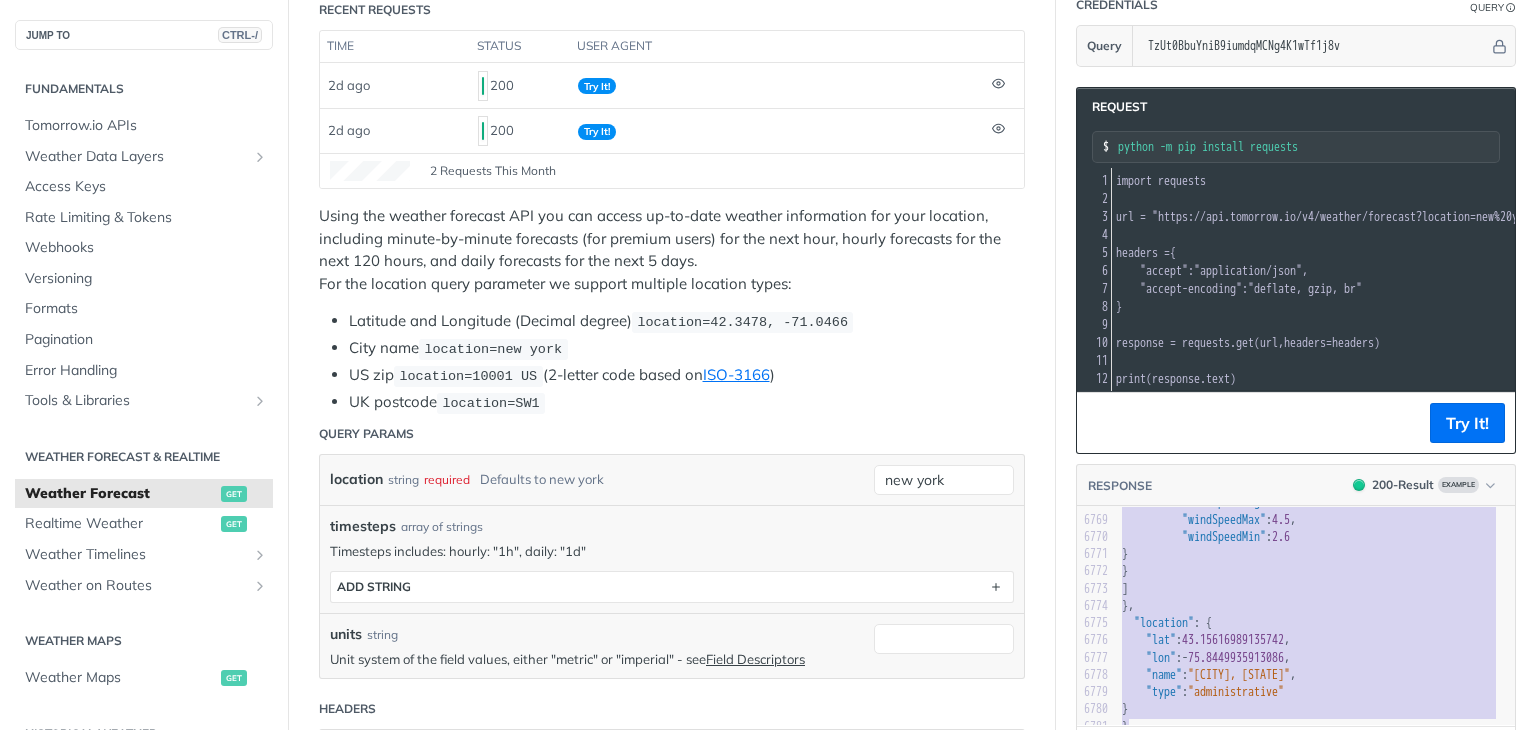 scroll, scrollTop: 200, scrollLeft: 0, axis: vertical 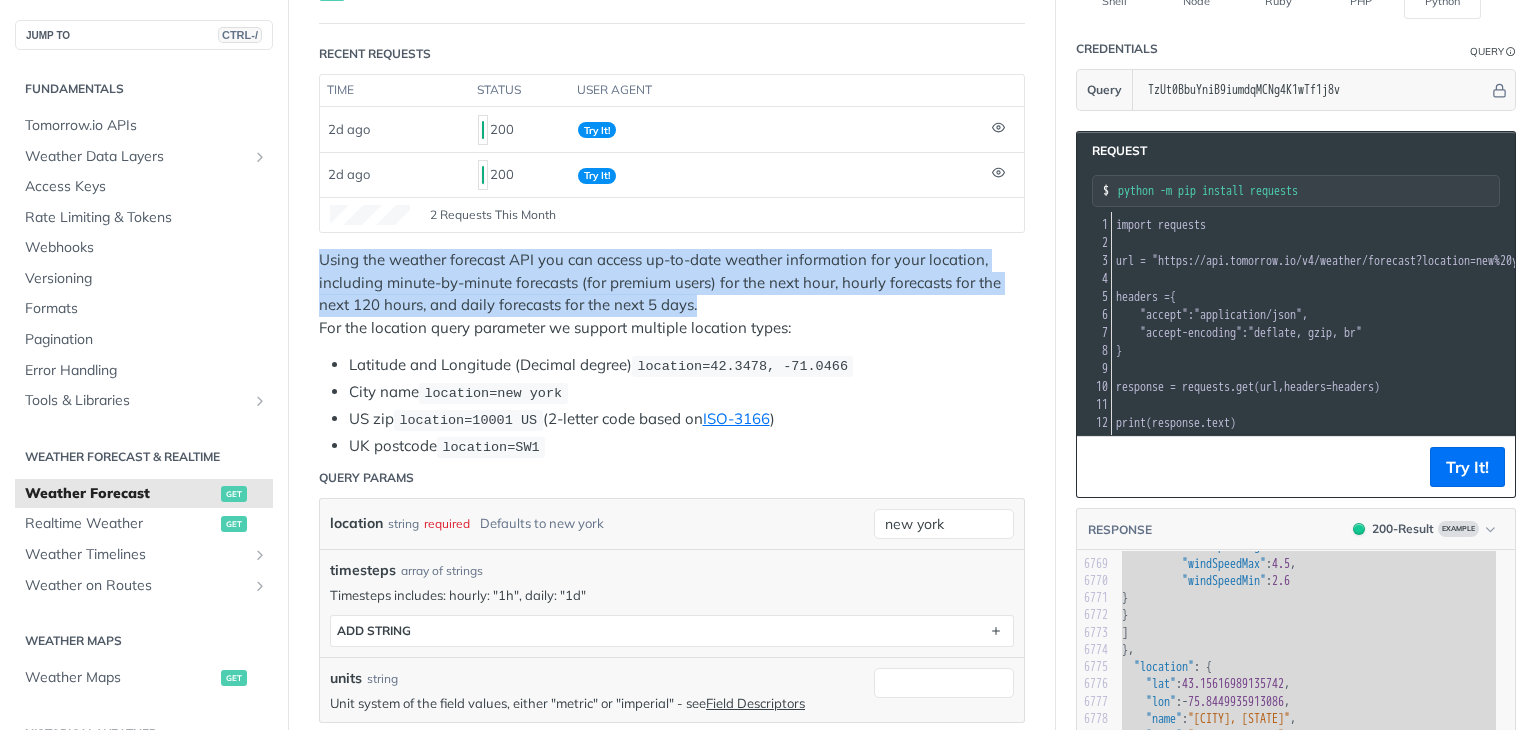 drag, startPoint x: 685, startPoint y: 309, endPoint x: 308, endPoint y: 254, distance: 380.9908 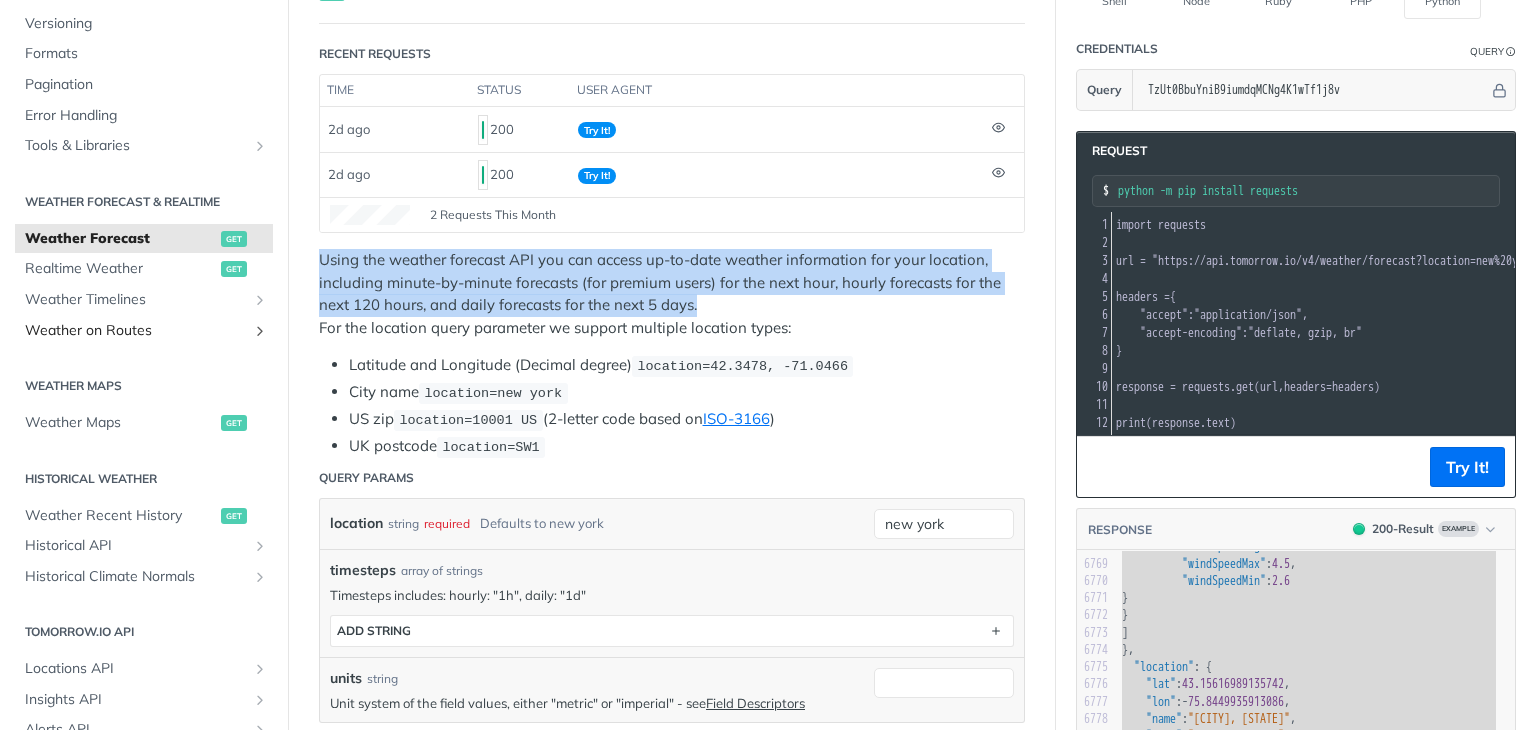 scroll, scrollTop: 400, scrollLeft: 0, axis: vertical 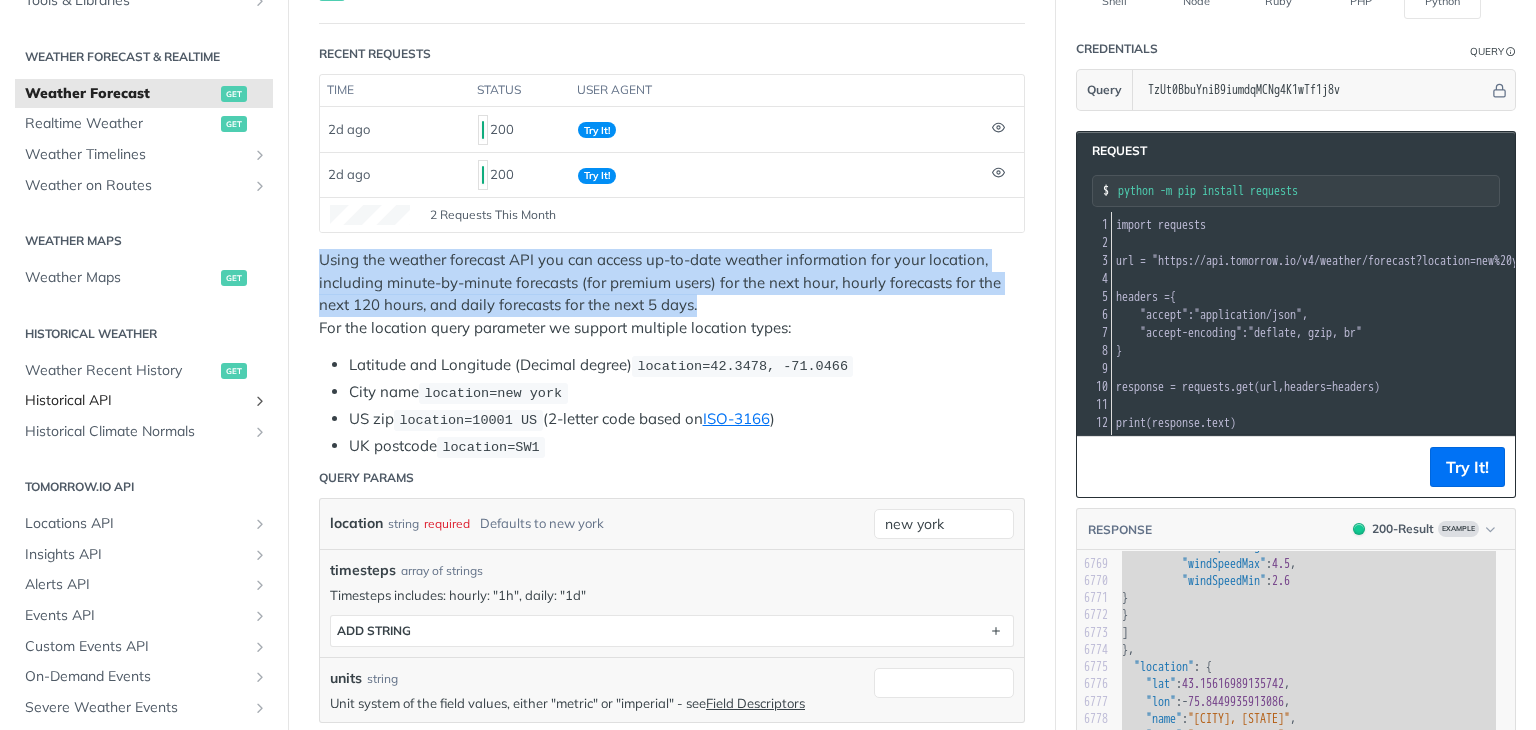 click on "Historical API" at bounding box center [136, 401] 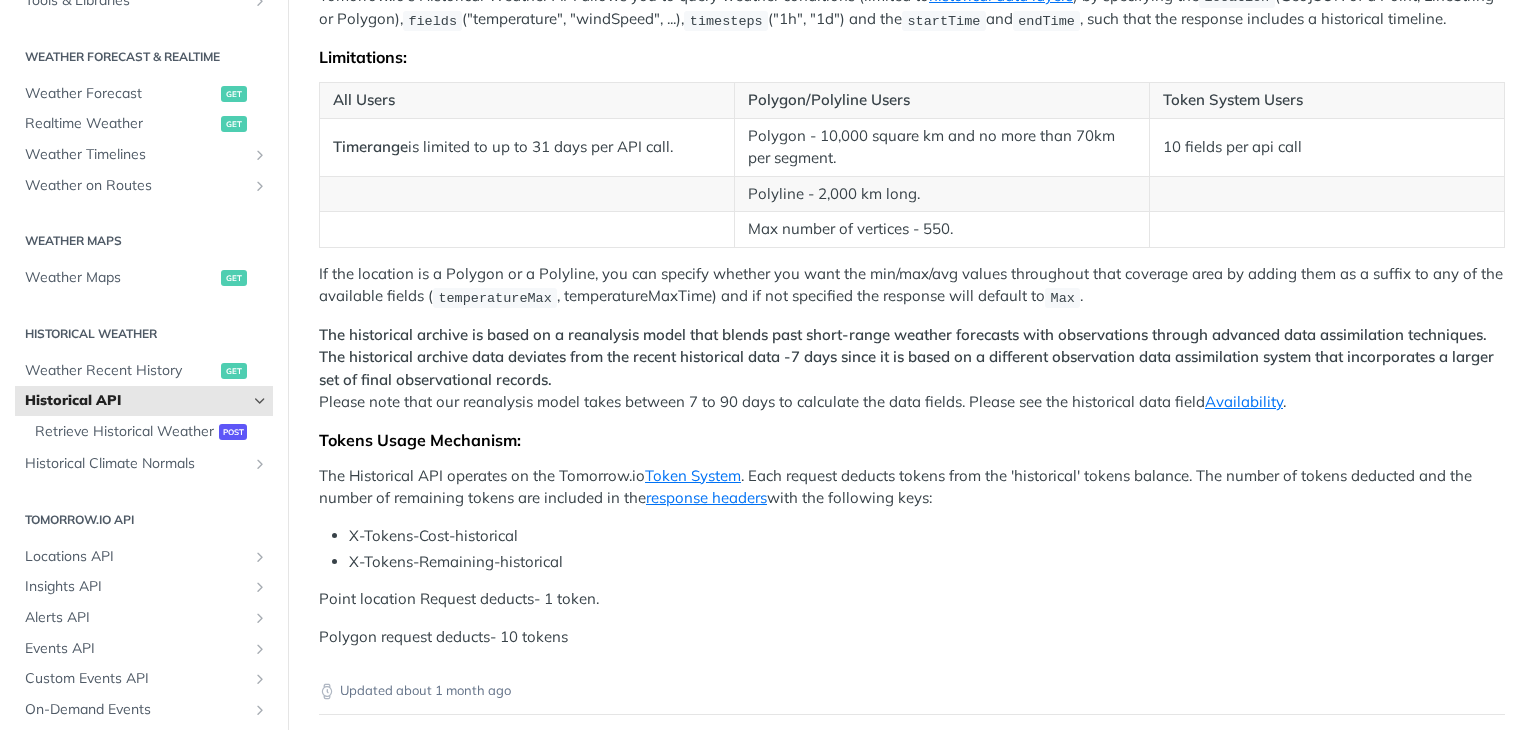 scroll, scrollTop: 700, scrollLeft: 0, axis: vertical 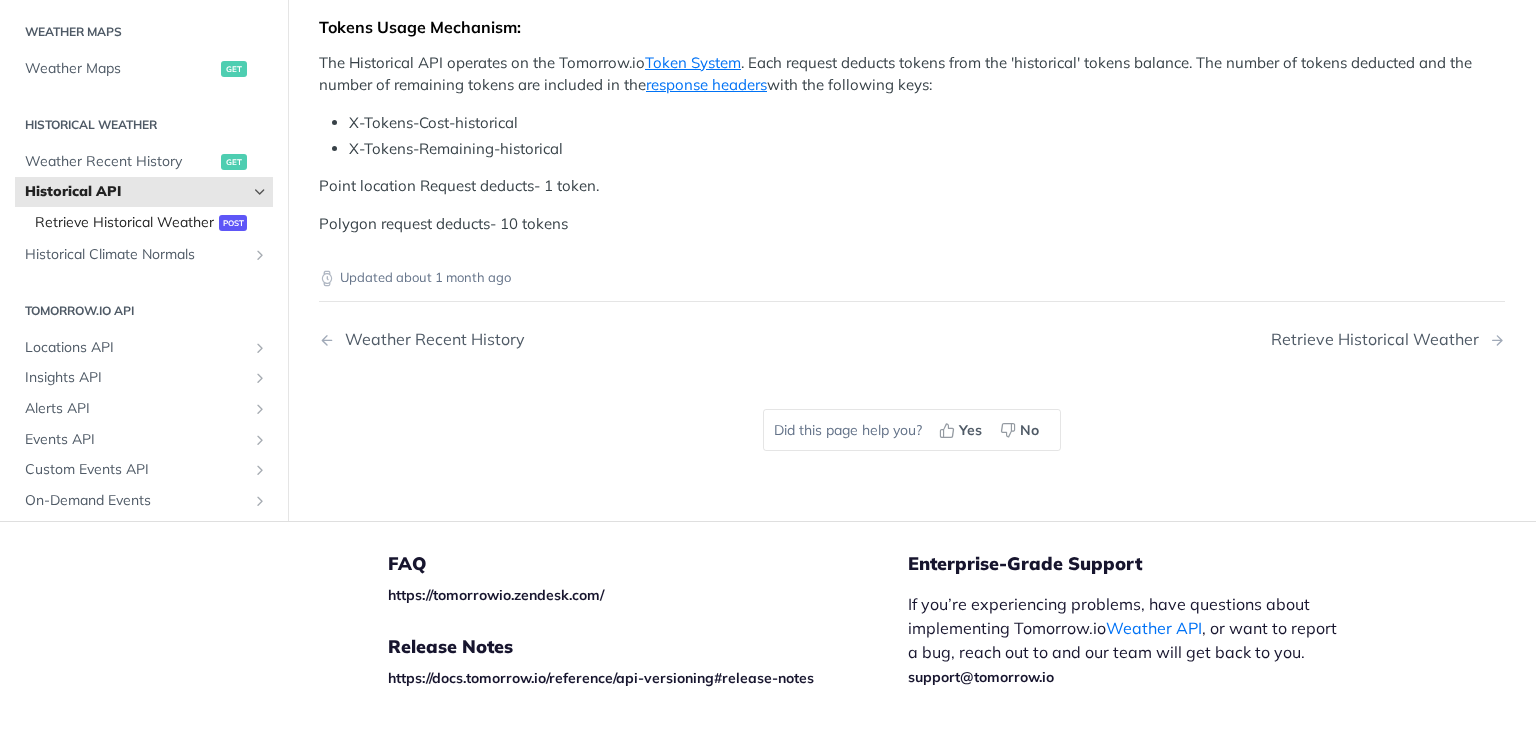 click on "Retrieve Historical Weather" at bounding box center [124, 223] 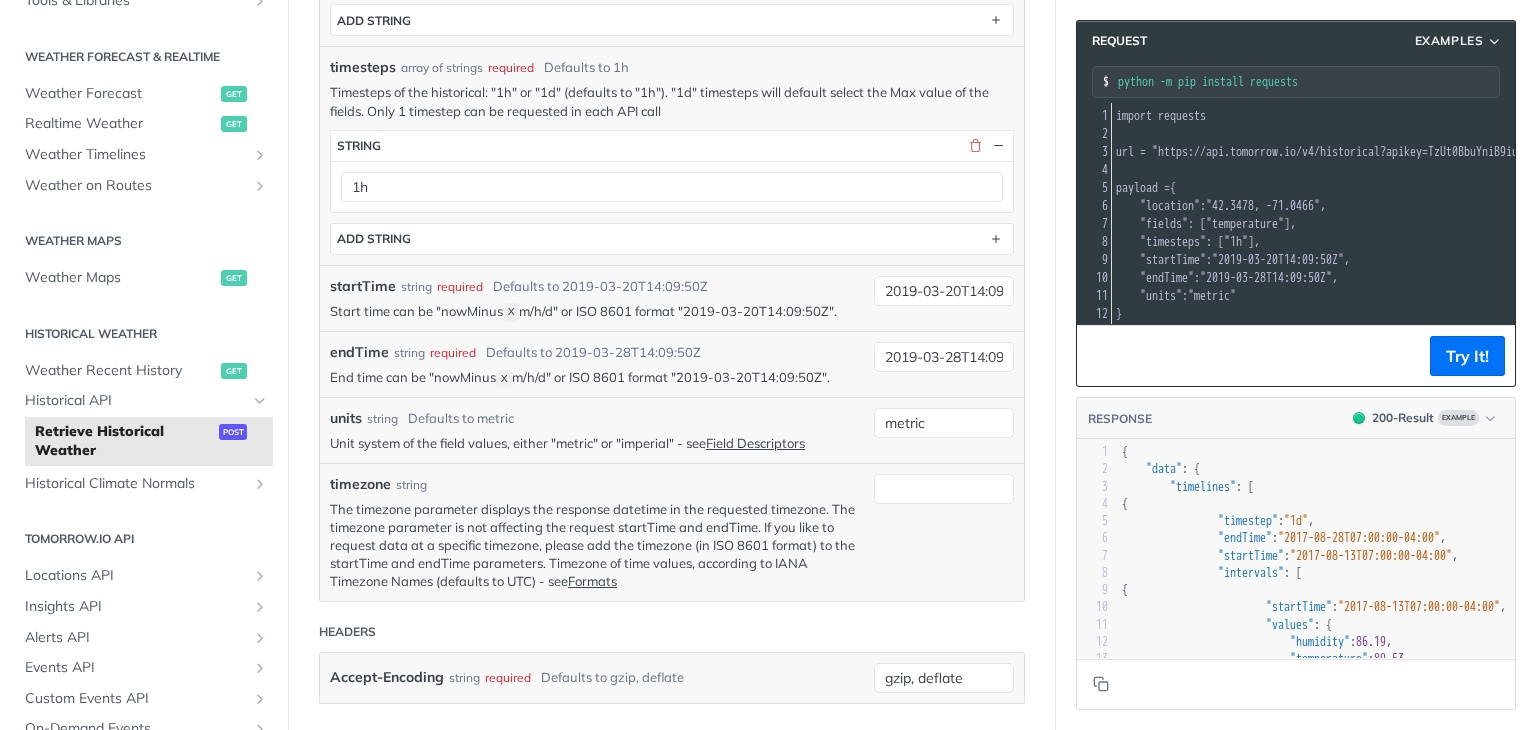 scroll, scrollTop: 700, scrollLeft: 0, axis: vertical 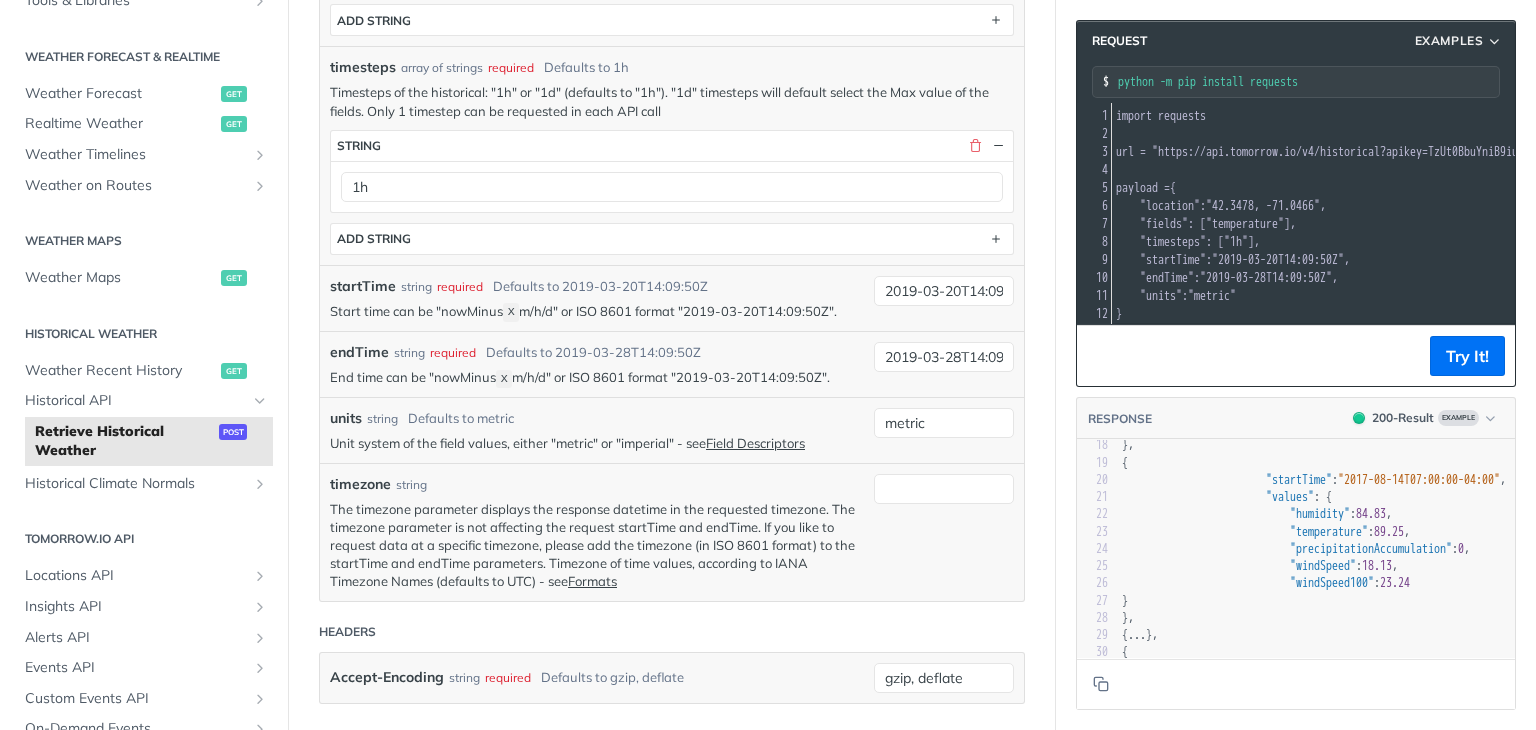 click on ""humidity"" at bounding box center (1320, 514) 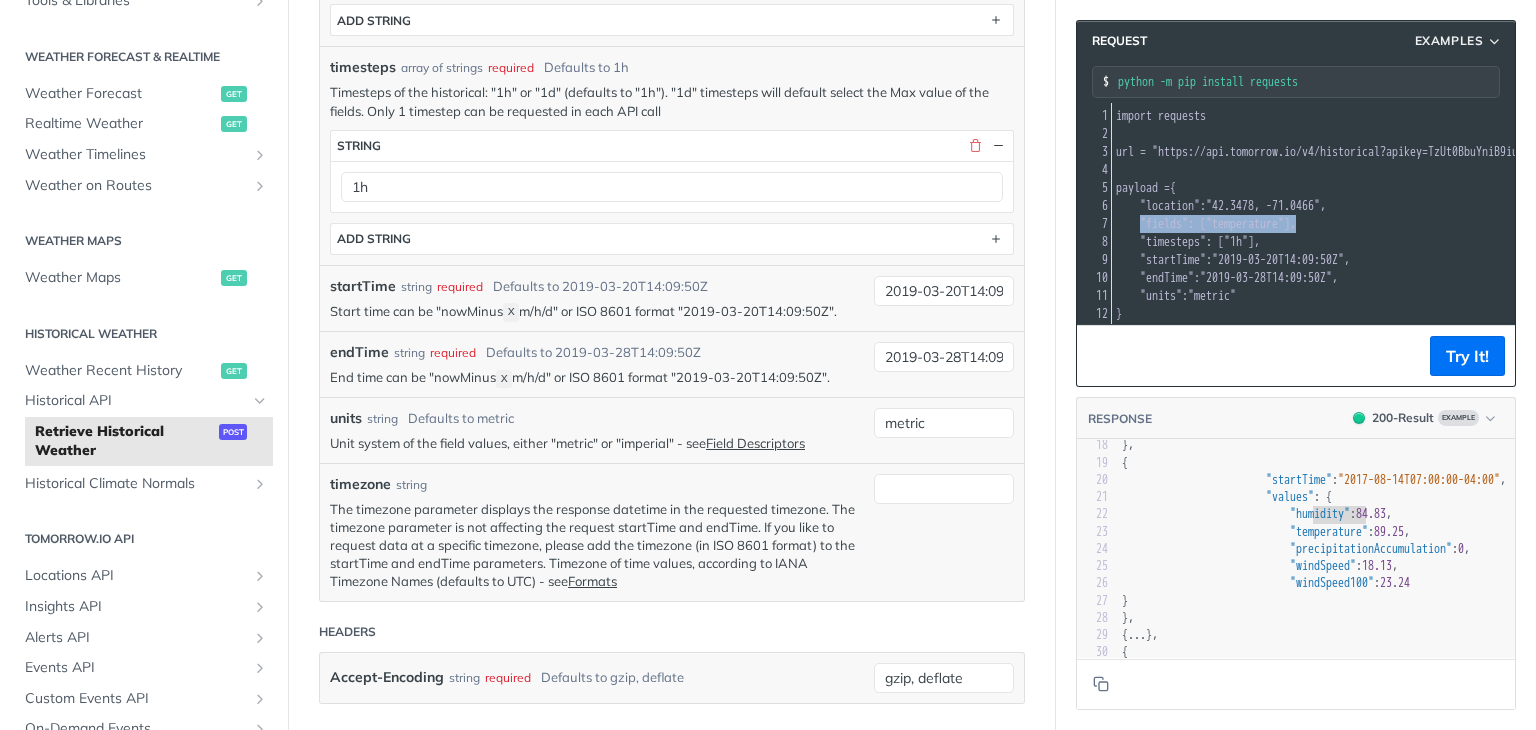 drag, startPoint x: 1302, startPoint y: 220, endPoint x: 1128, endPoint y: 221, distance: 174.00287 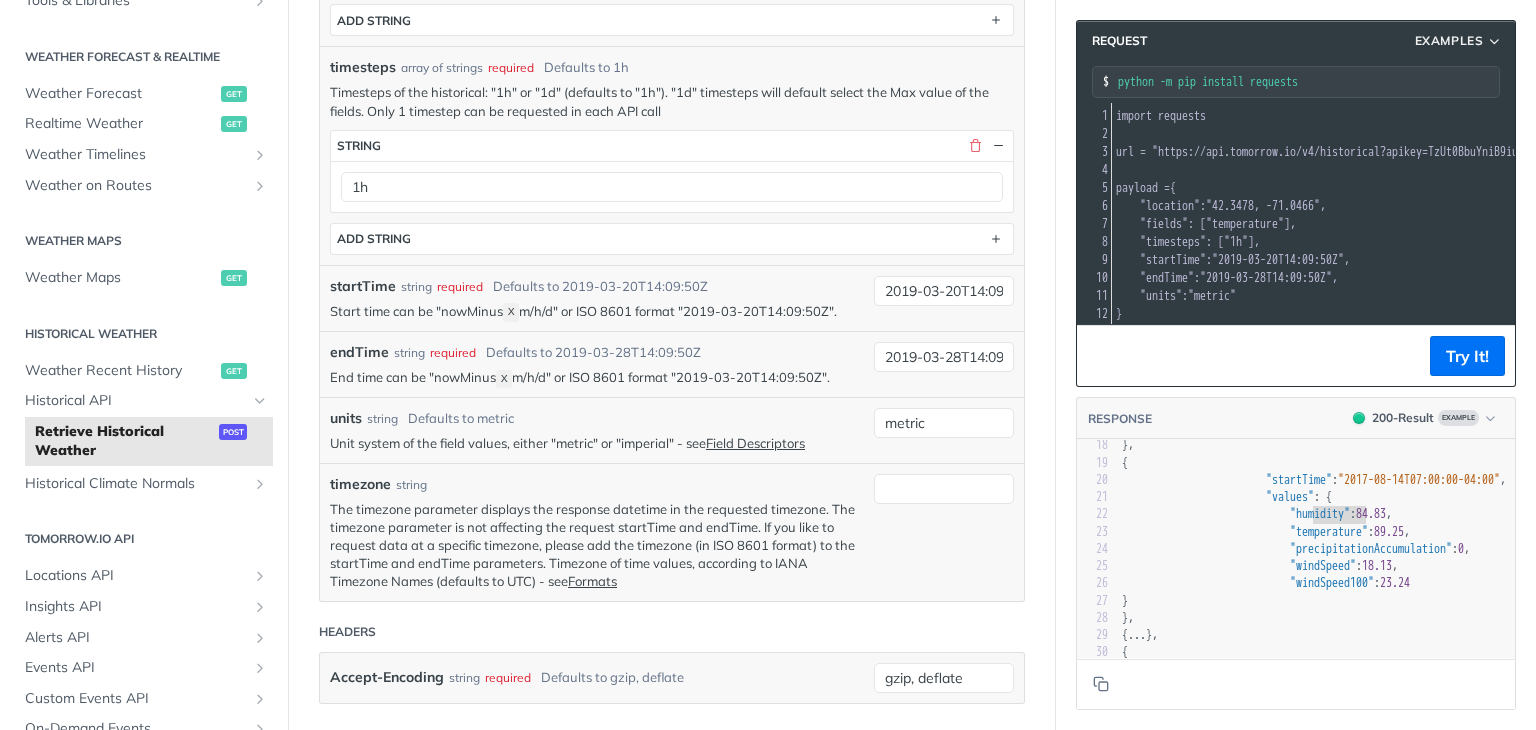 click on ""timesteps" : [ "1h" ]," at bounding box center [1396, 242] 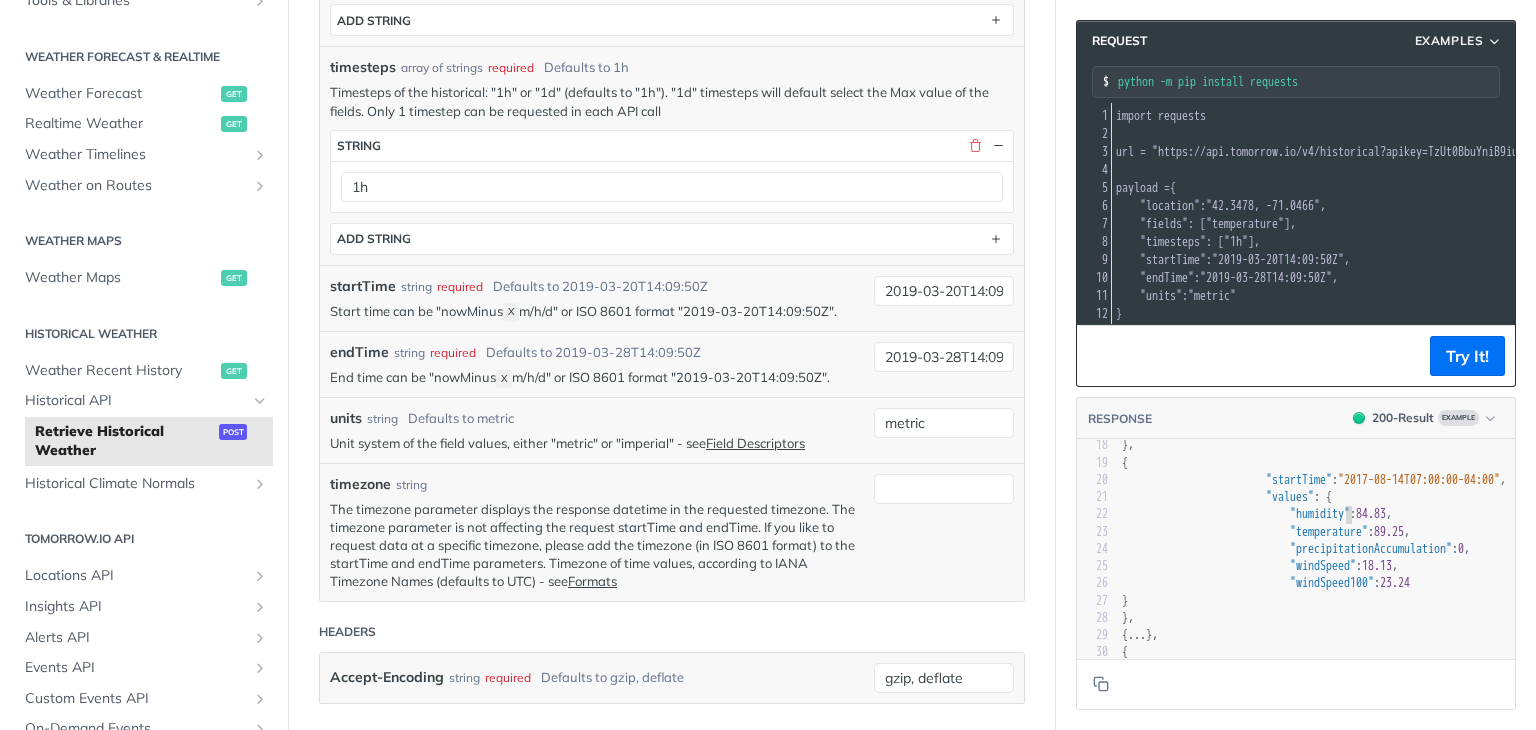 type on "humidity" 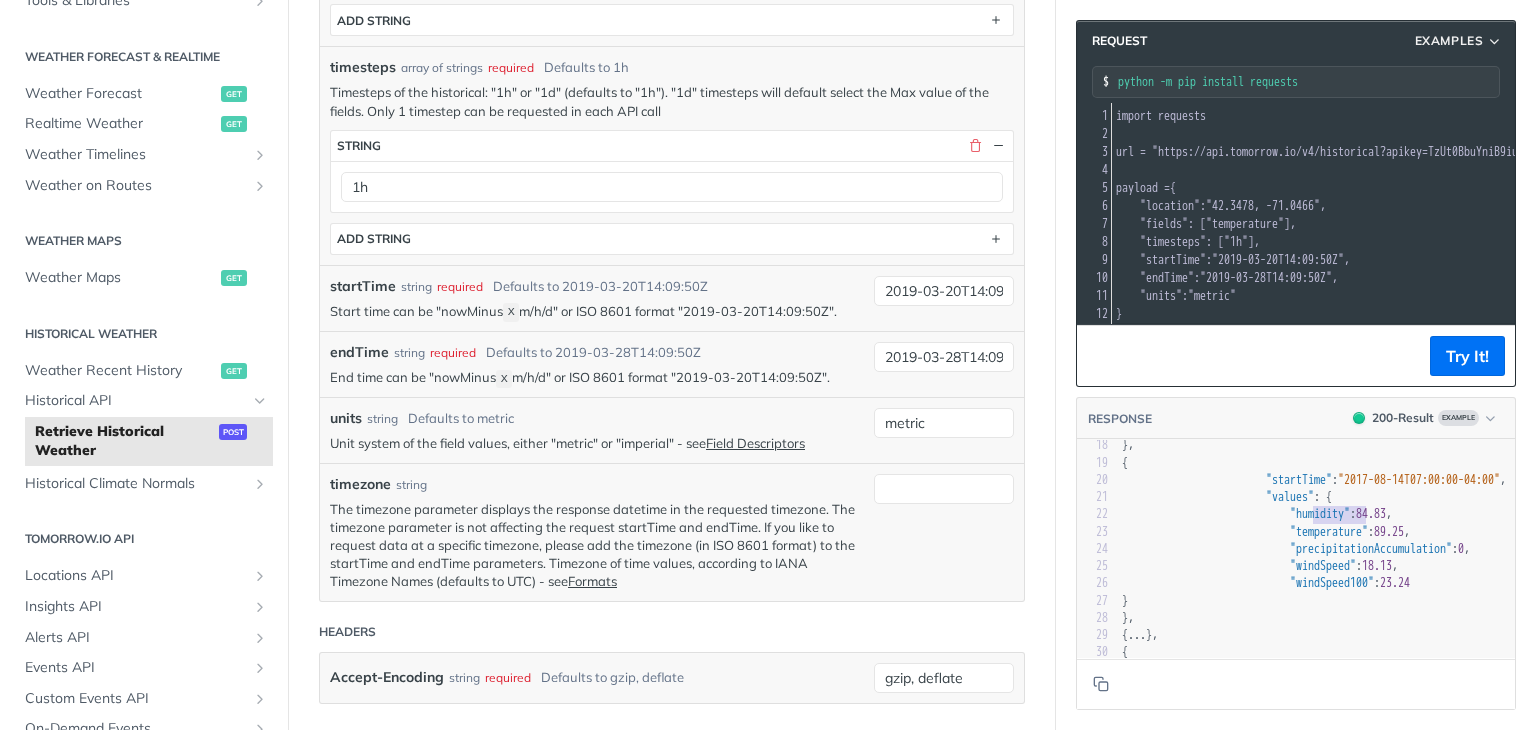 click on ""precipitationAccumulation"" at bounding box center (1371, 549) 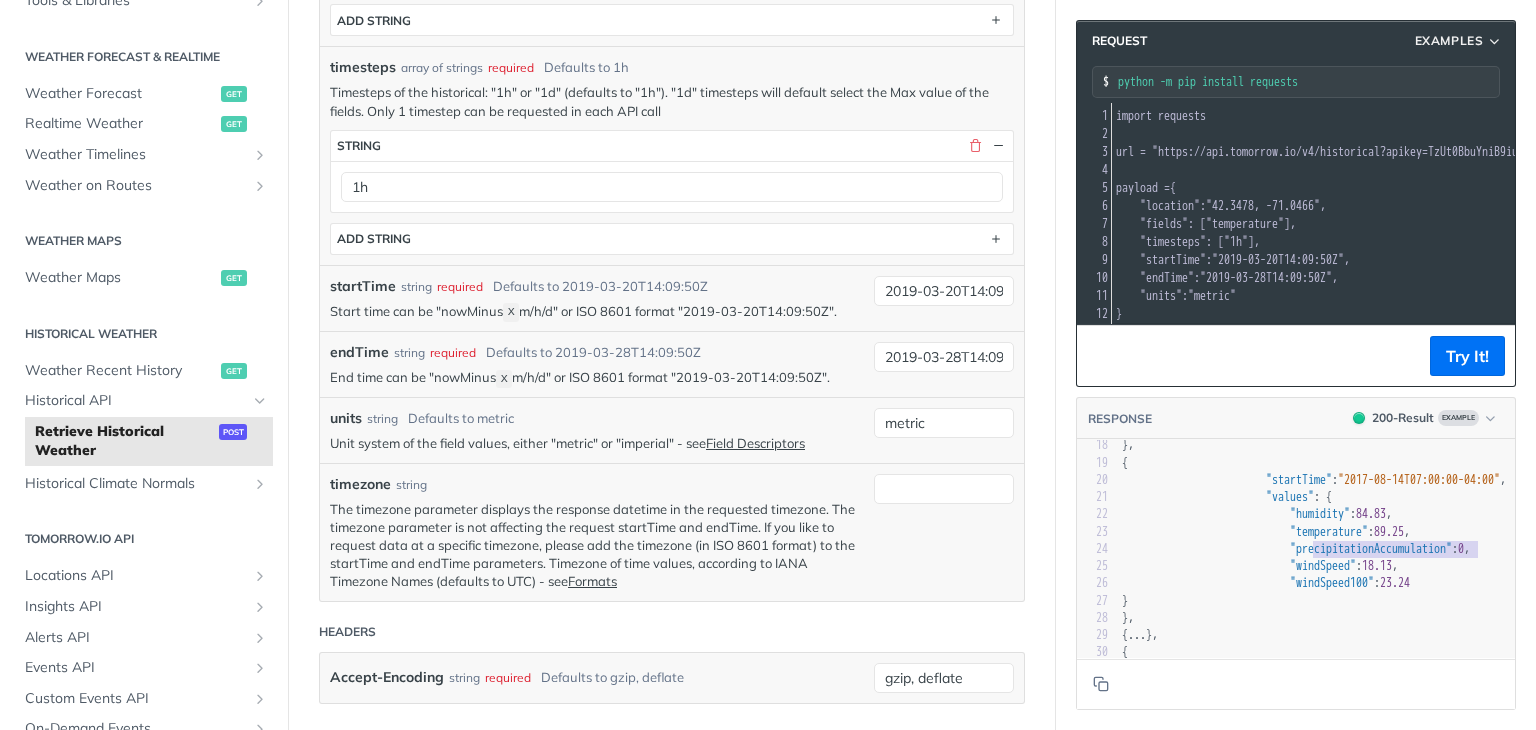 click on ""precipitationAccumulation"" at bounding box center [1371, 549] 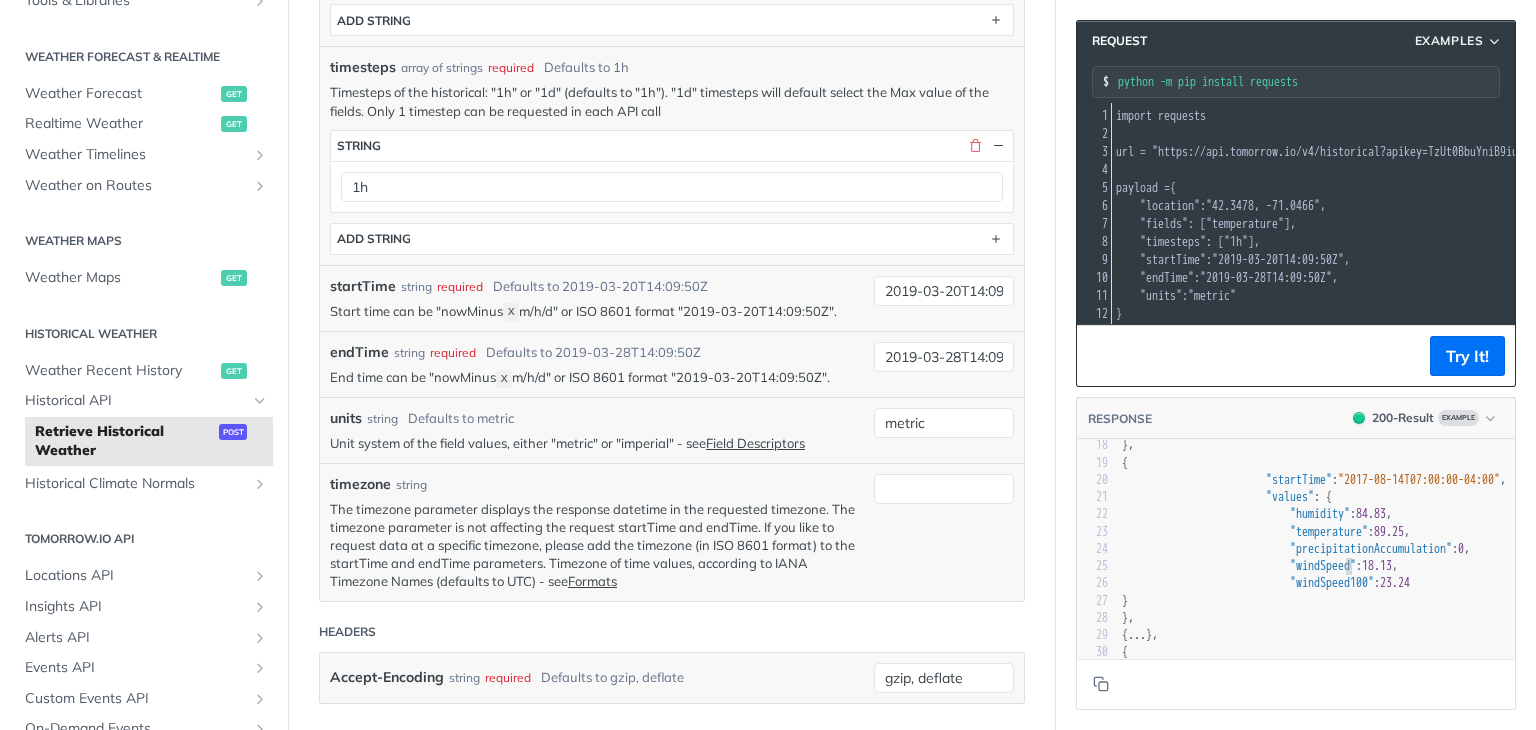 click on ""windSpeed"" at bounding box center [1323, 566] 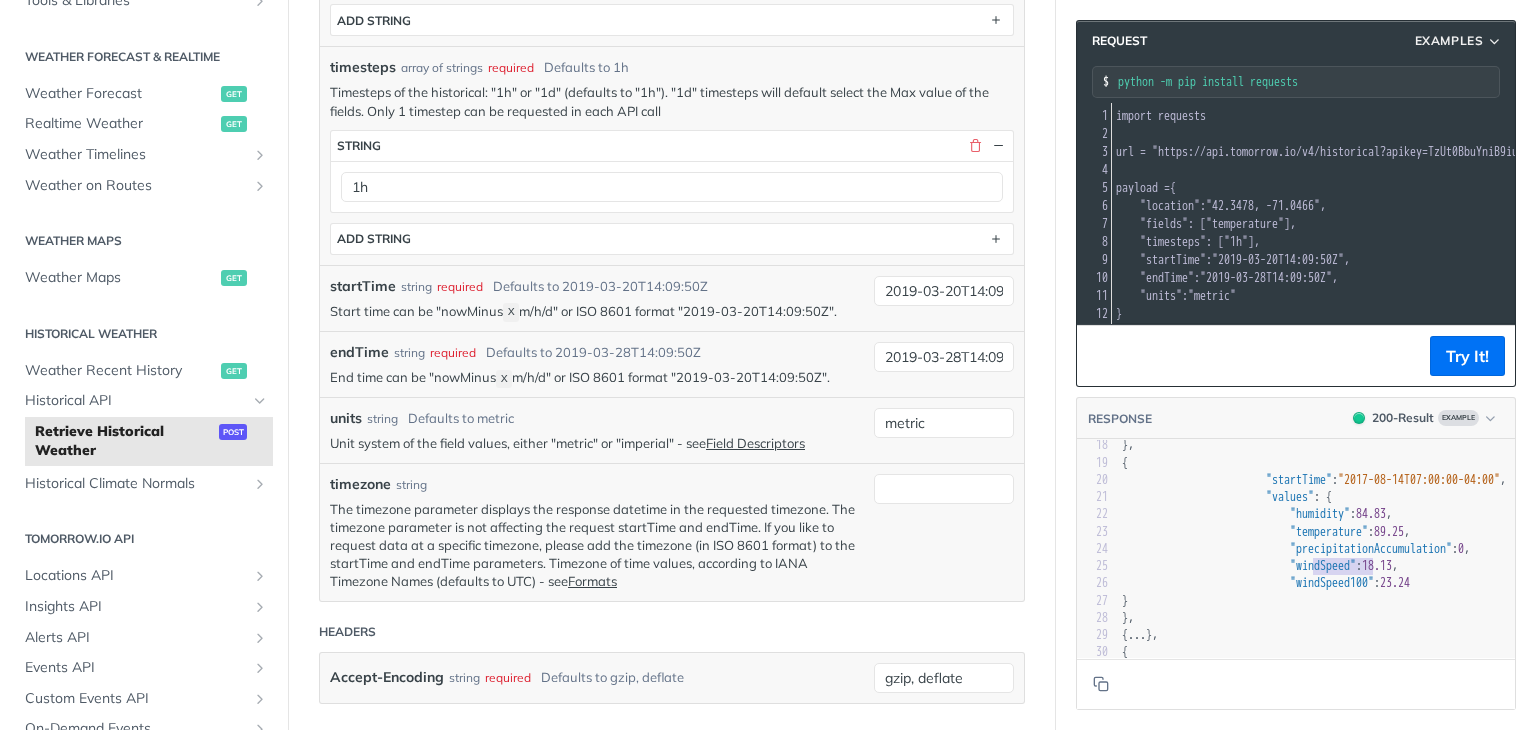 click on ""windSpeed100"" at bounding box center [1332, 583] 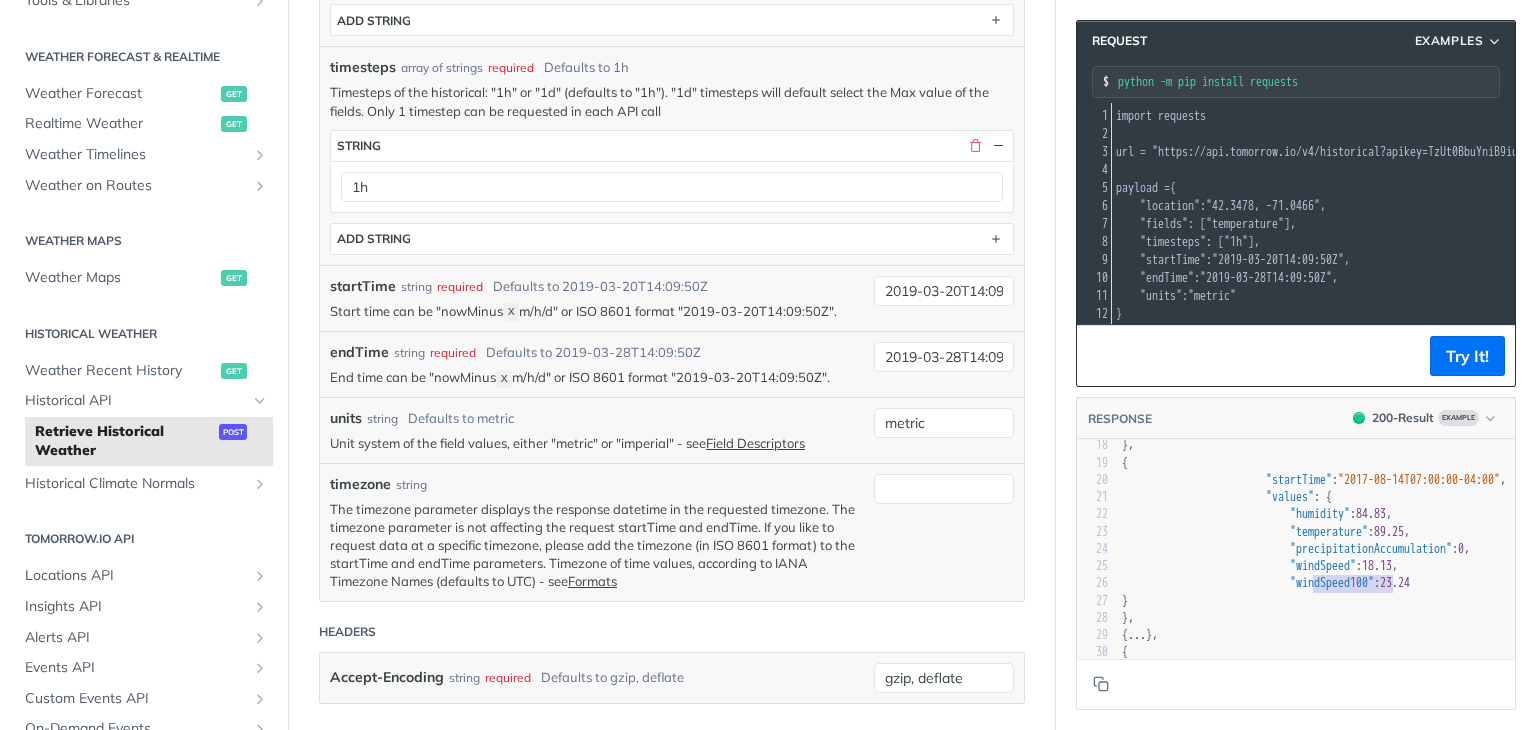 click on ""windSpeed100"" at bounding box center (1332, 583) 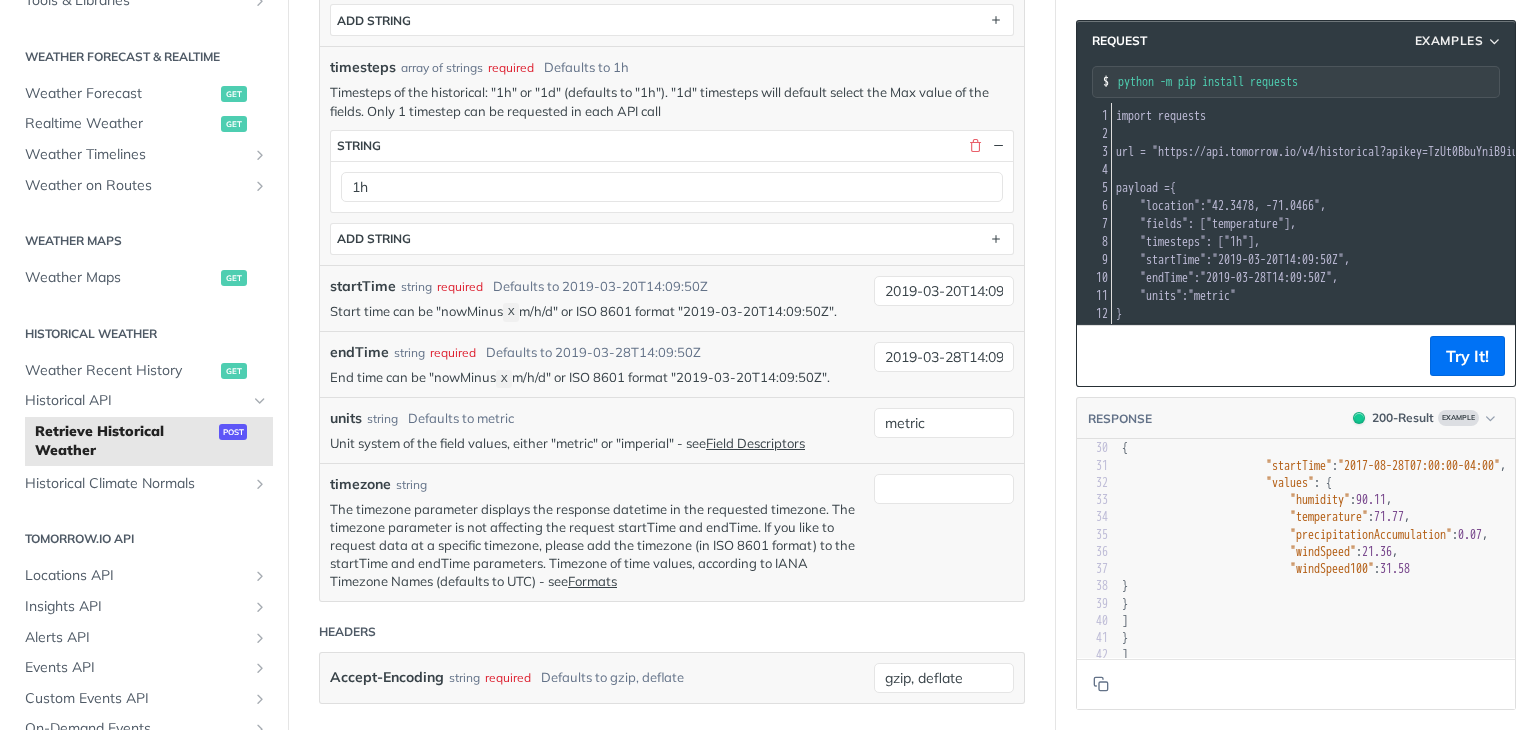 scroll, scrollTop: 563, scrollLeft: 0, axis: vertical 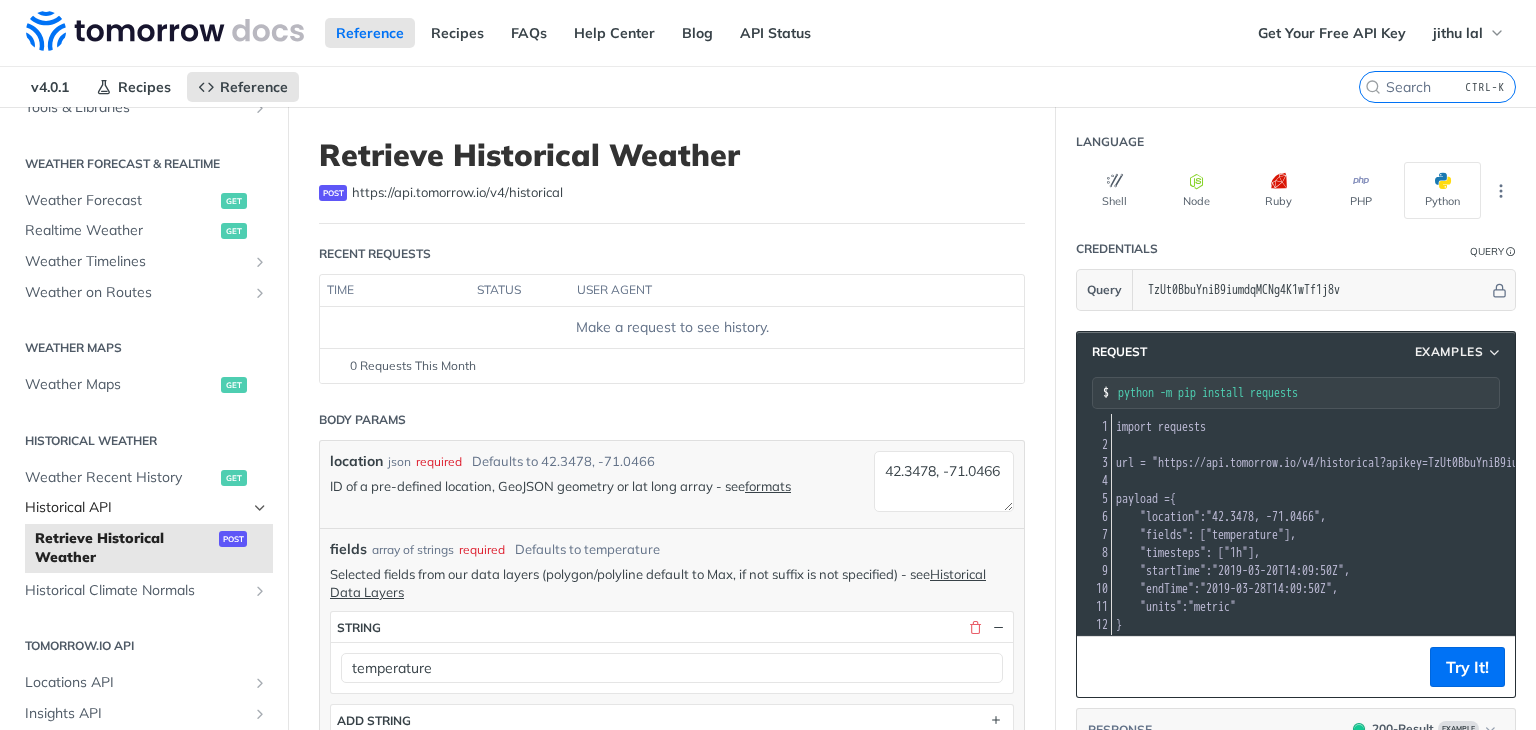 click on "Historical API" at bounding box center [136, 508] 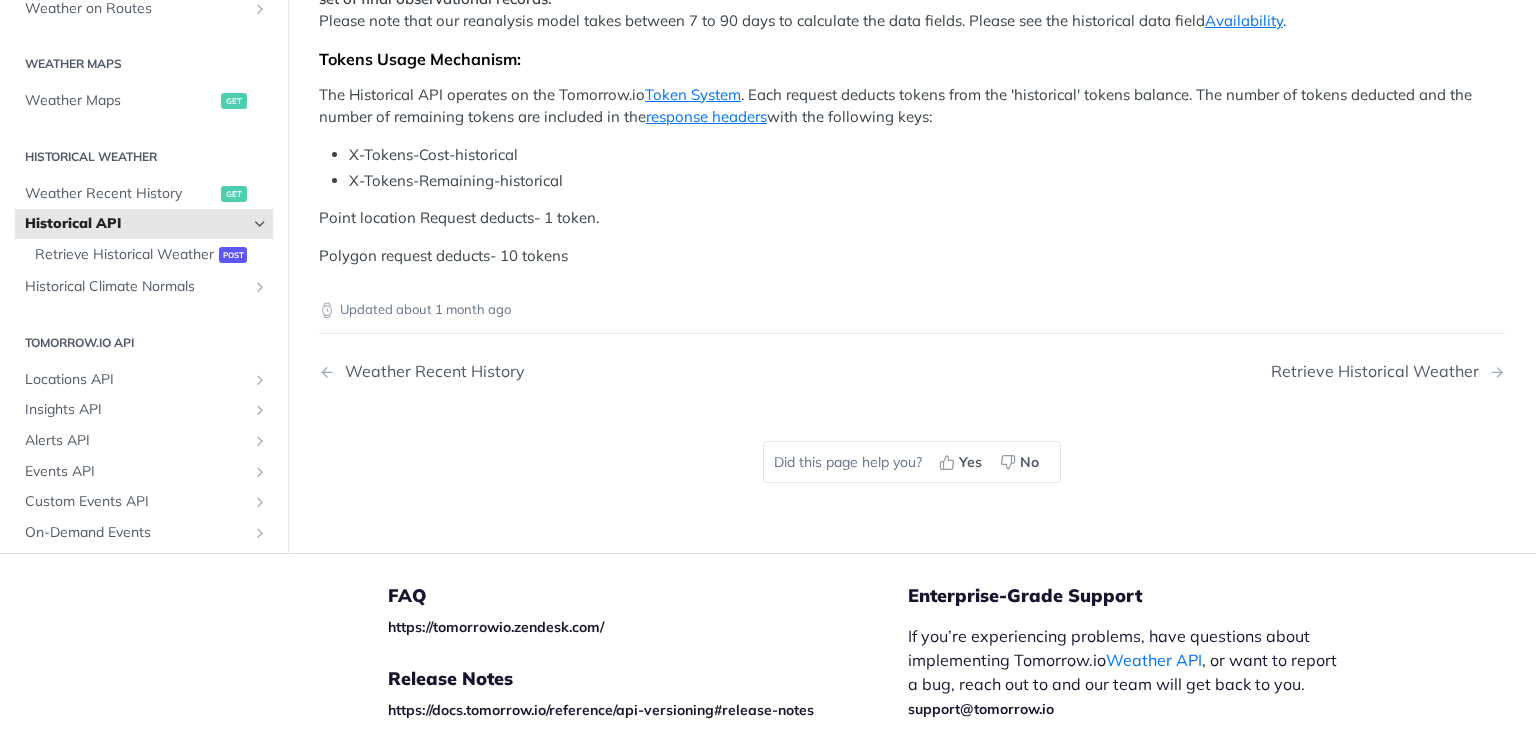 scroll, scrollTop: 700, scrollLeft: 0, axis: vertical 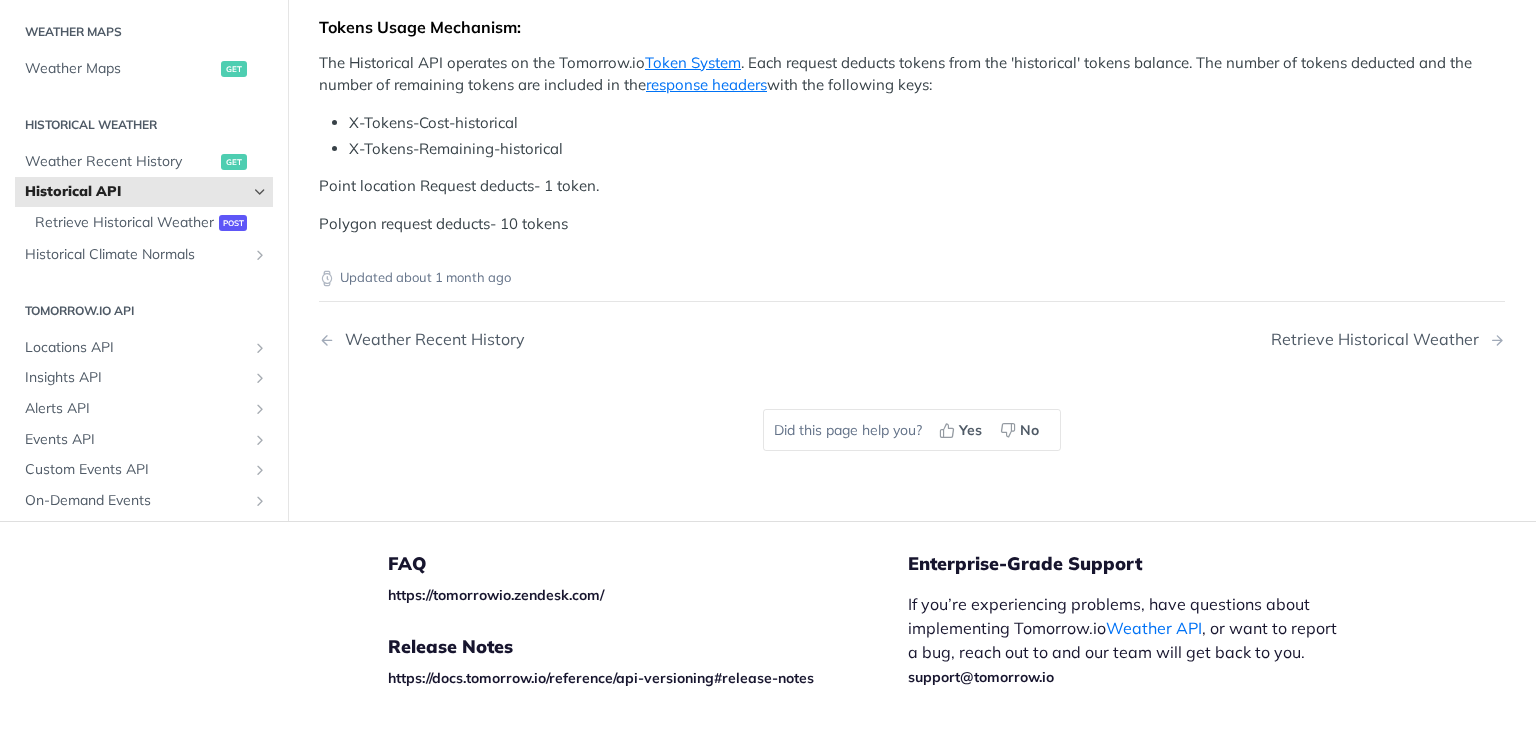 click on "Availability" at bounding box center [1244, -12] 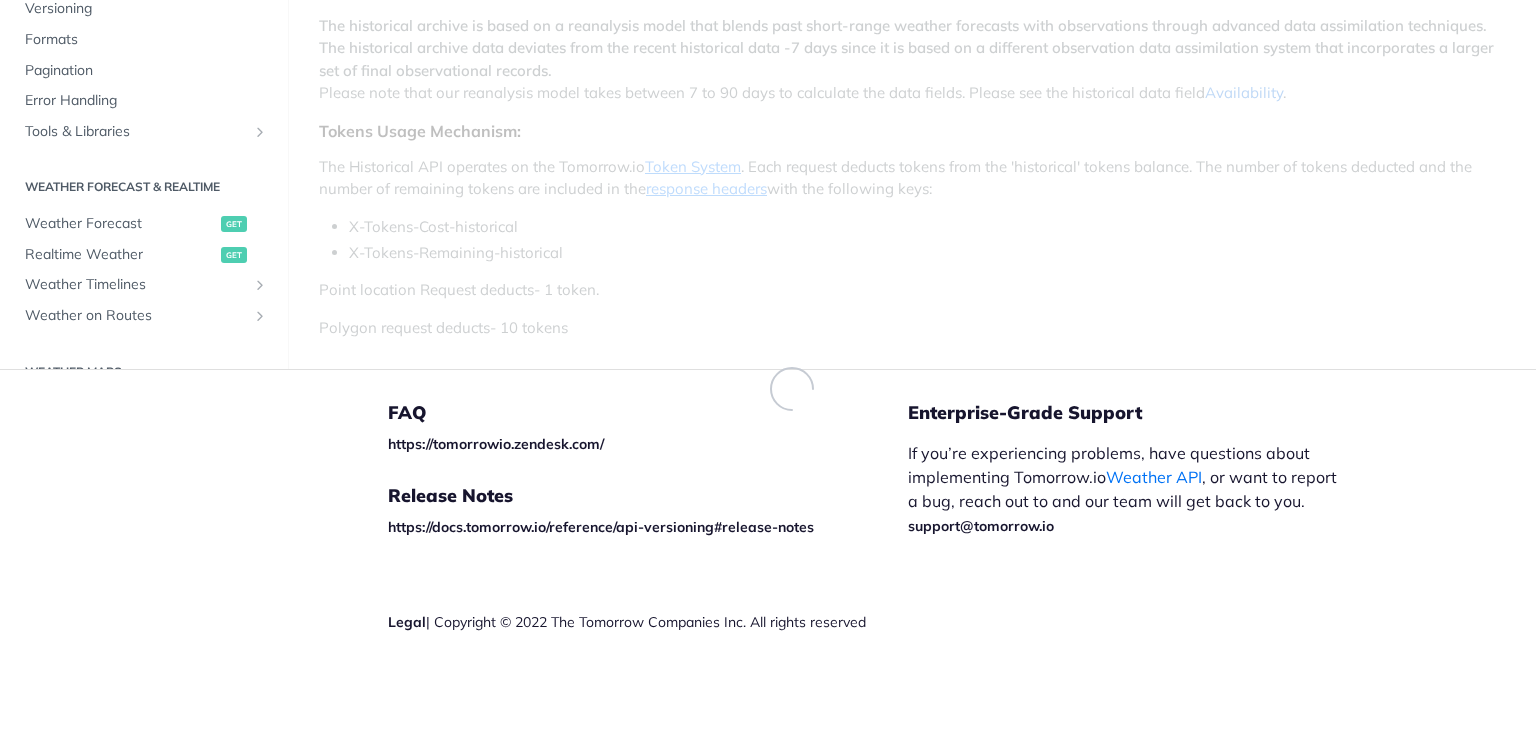 scroll, scrollTop: 891, scrollLeft: 0, axis: vertical 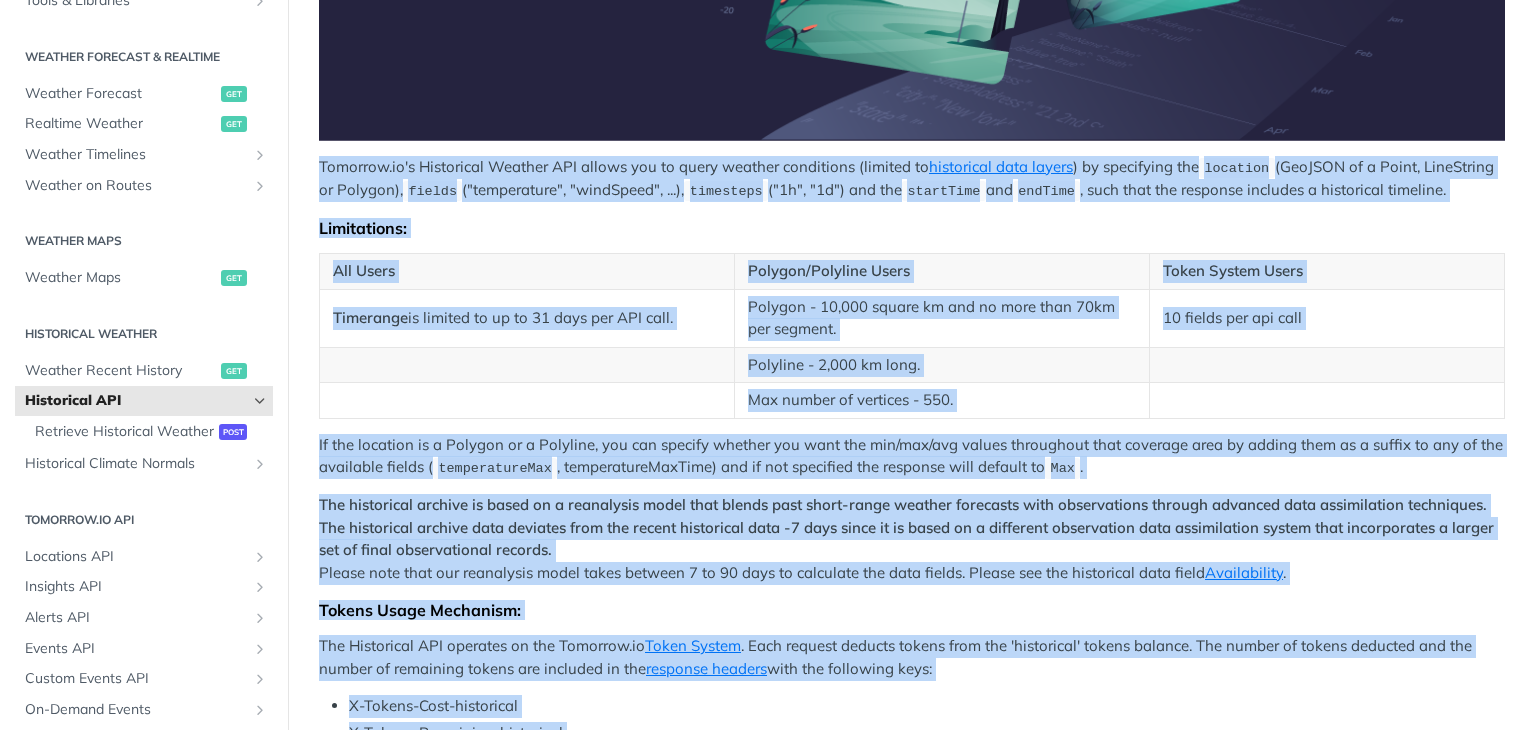 drag, startPoint x: 512, startPoint y: 317, endPoint x: 306, endPoint y: 161, distance: 258.4028 